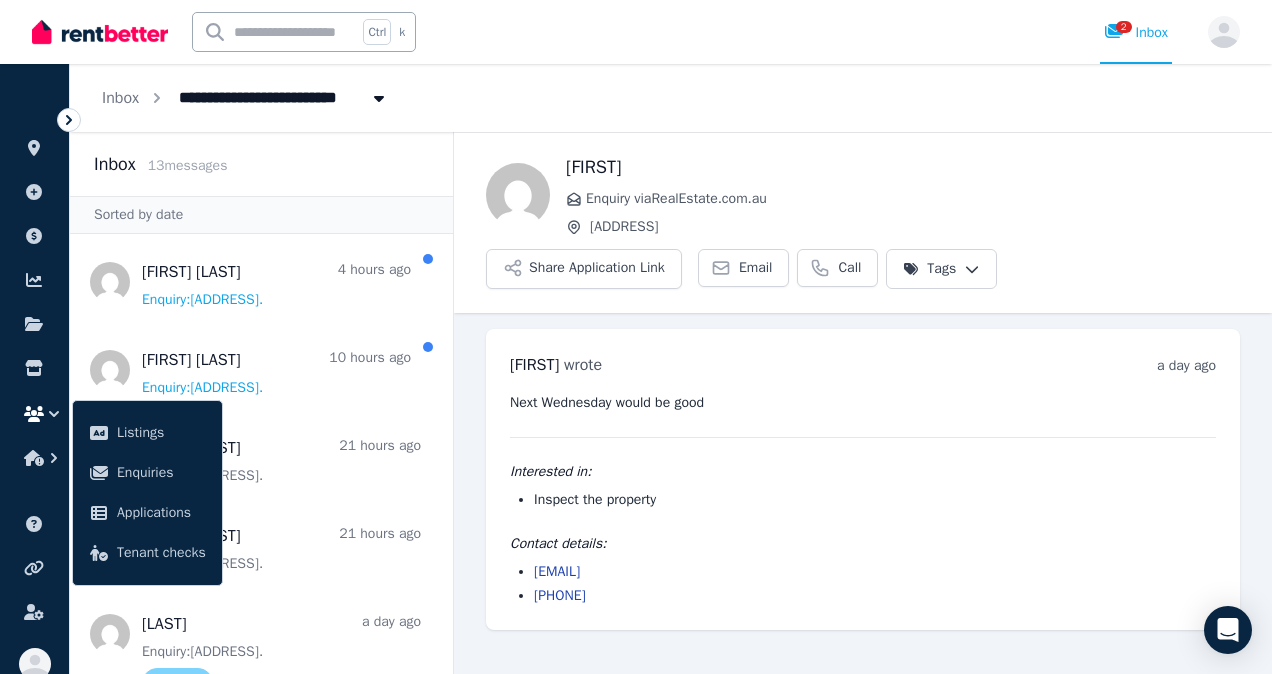 scroll, scrollTop: 0, scrollLeft: 0, axis: both 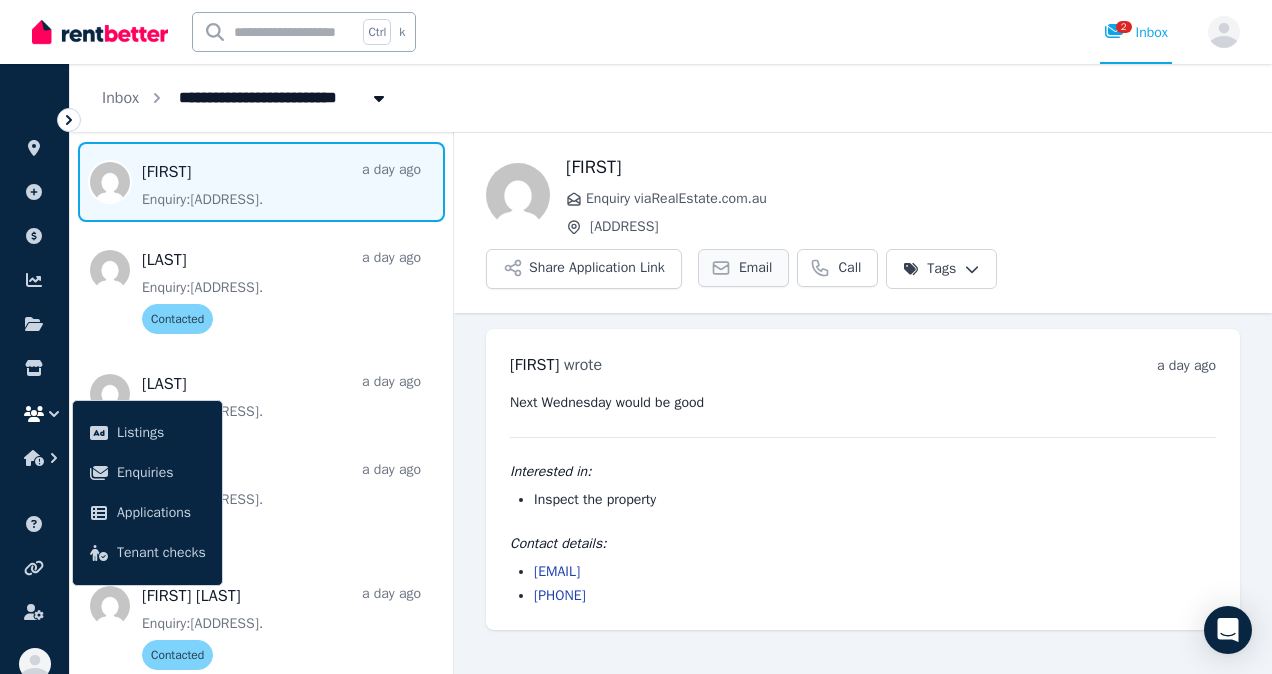 click on "Email" at bounding box center (756, 268) 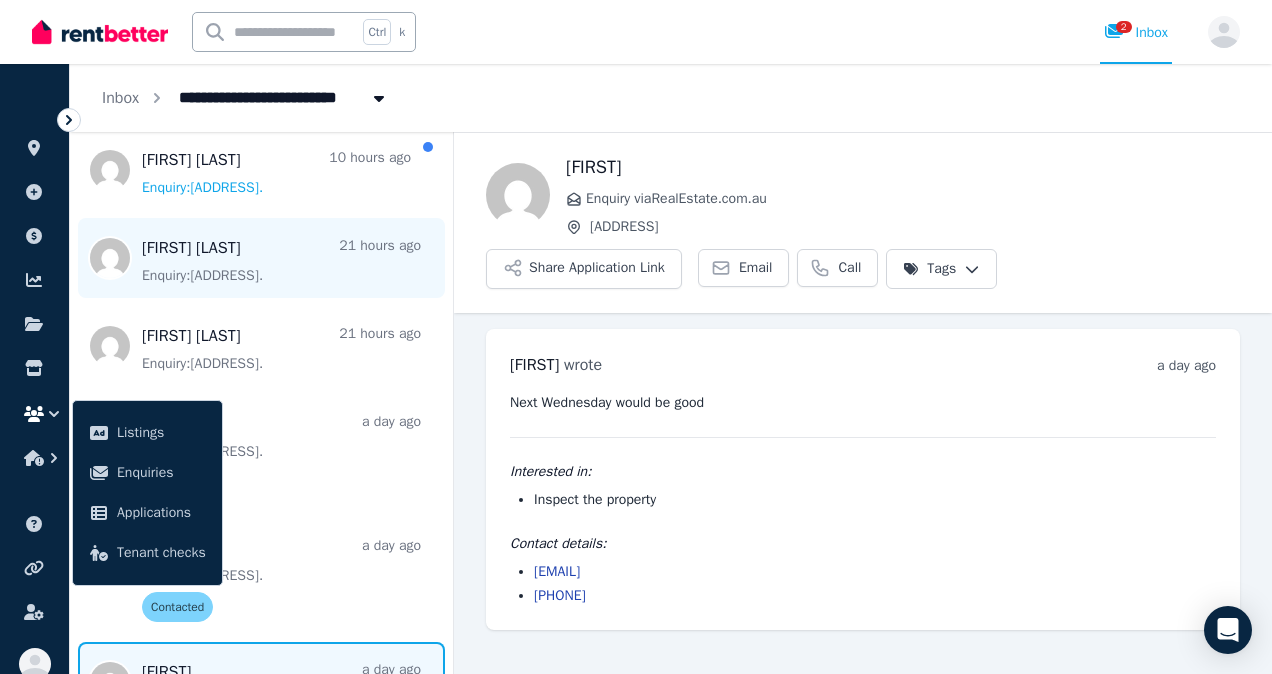 scroll, scrollTop: 100, scrollLeft: 0, axis: vertical 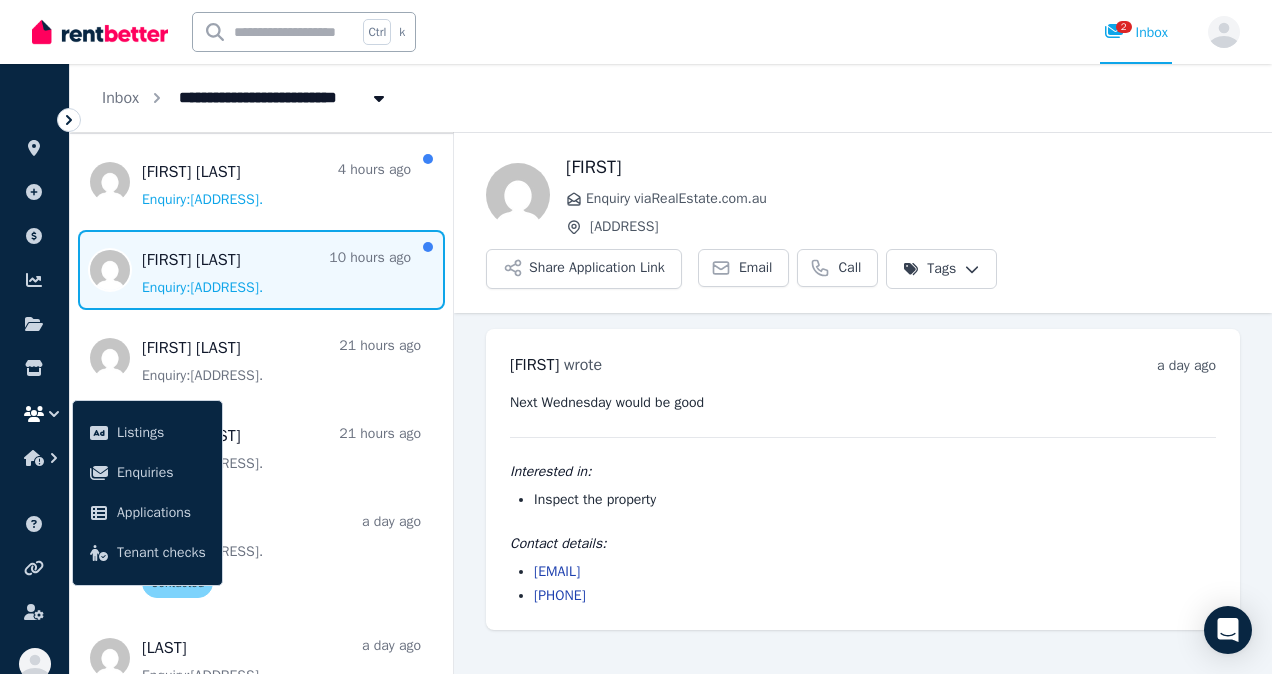 click at bounding box center [261, 270] 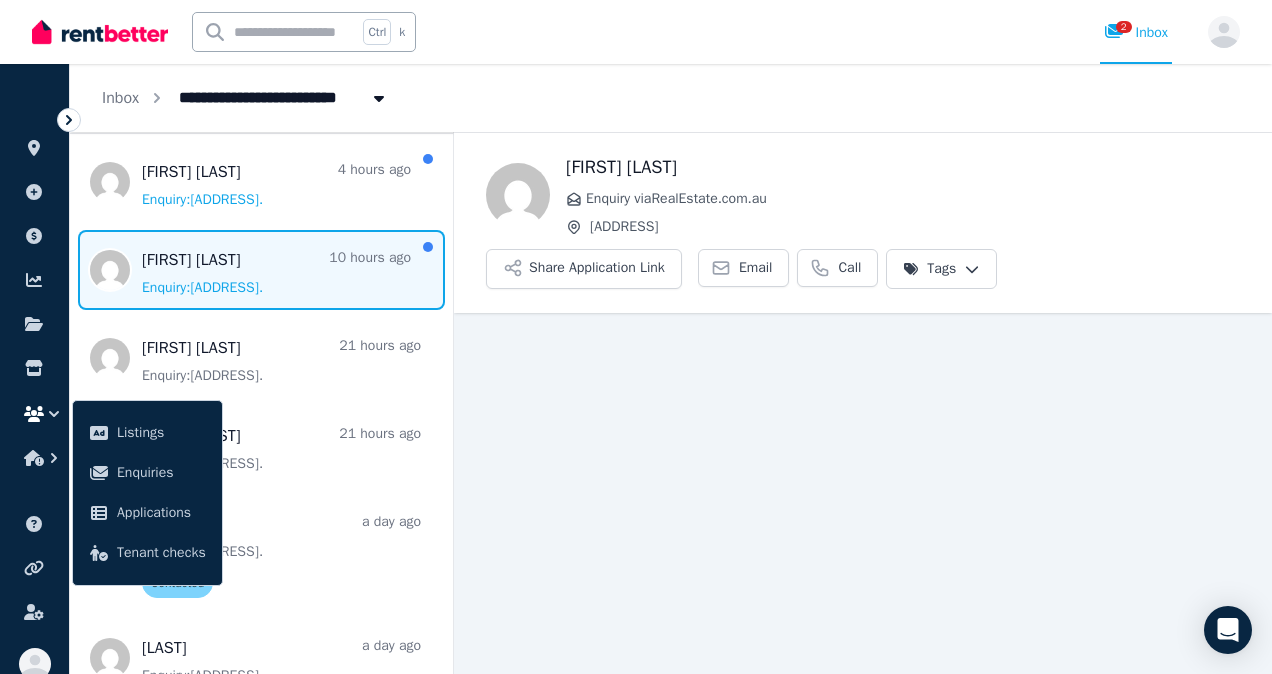 click at bounding box center [261, 270] 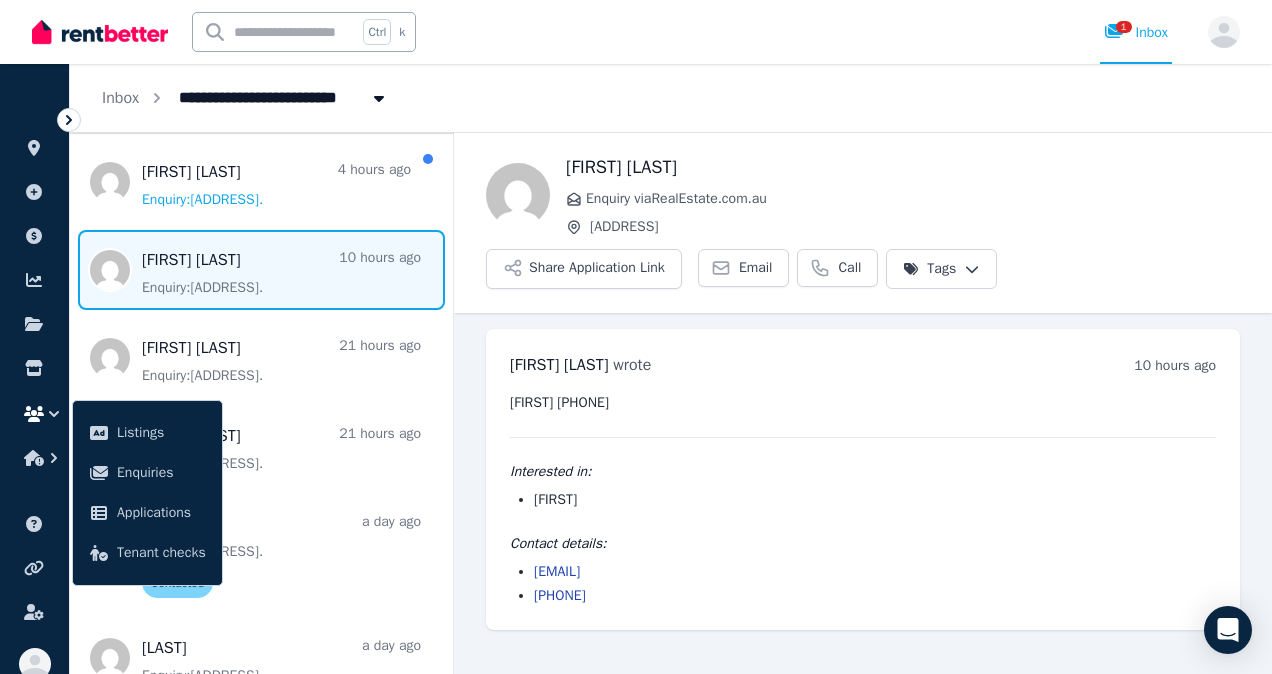scroll, scrollTop: 0, scrollLeft: 0, axis: both 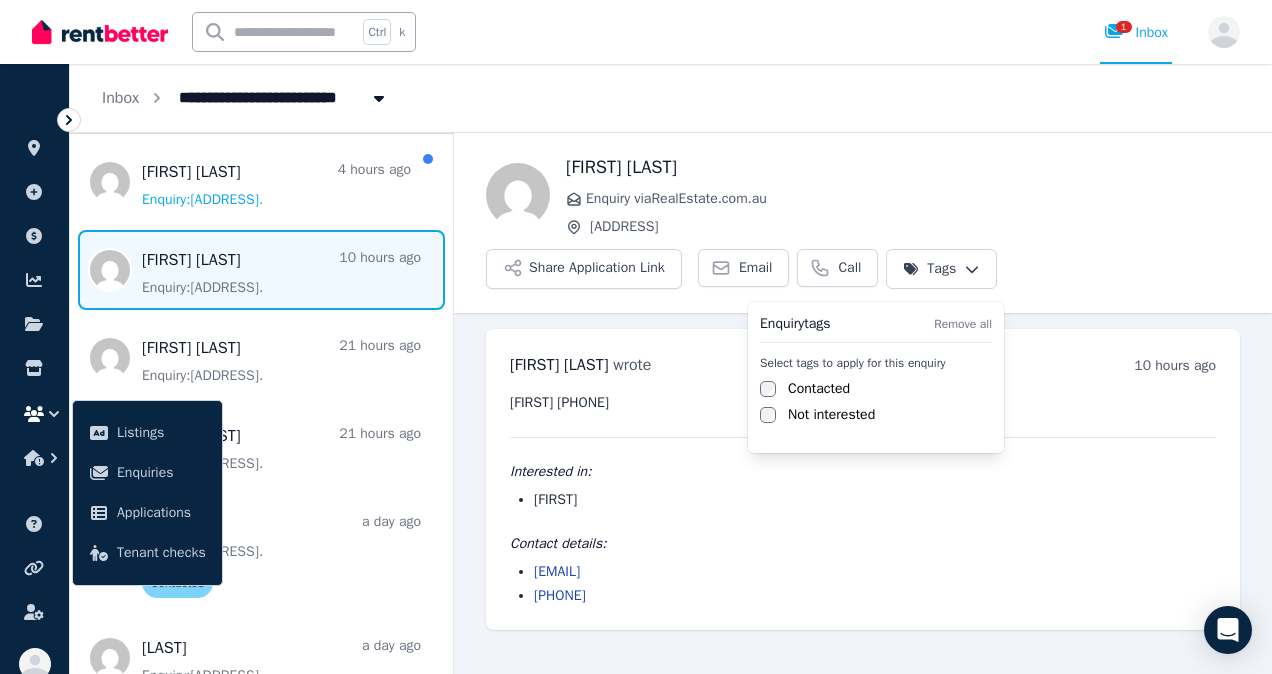 click on "**********" at bounding box center (636, 337) 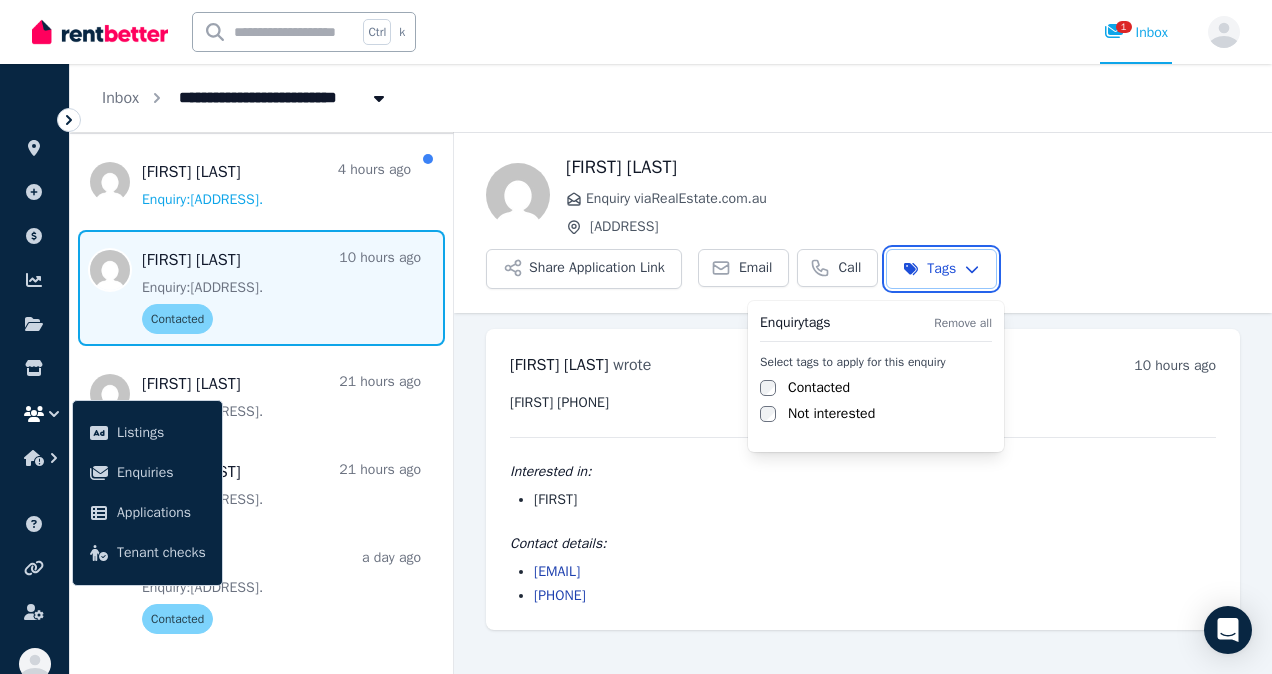 scroll, scrollTop: 116, scrollLeft: 0, axis: vertical 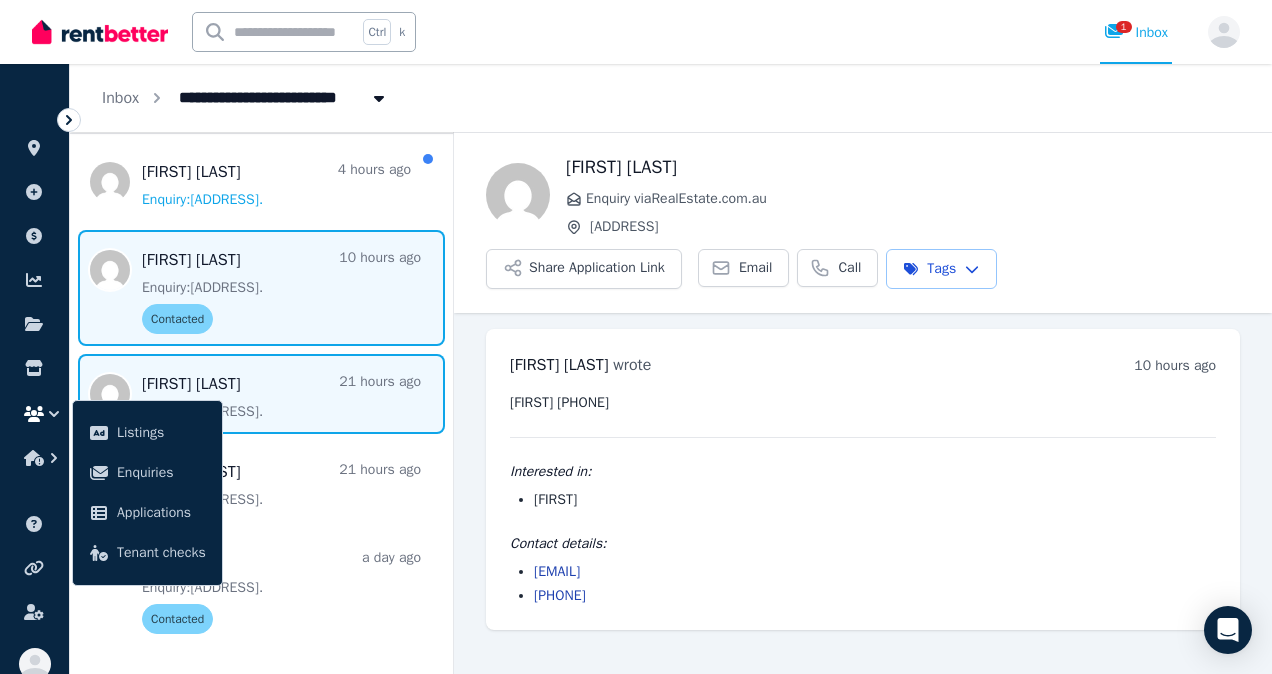 click at bounding box center (261, 394) 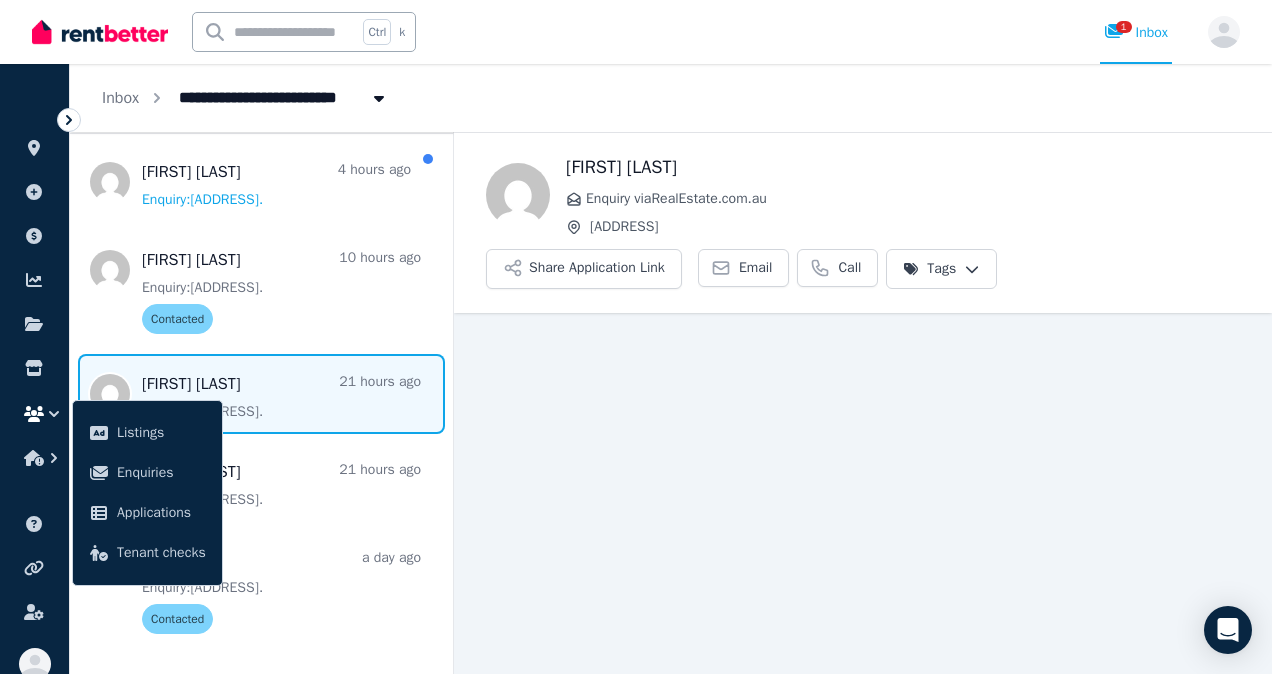 click on "**********" at bounding box center [636, 337] 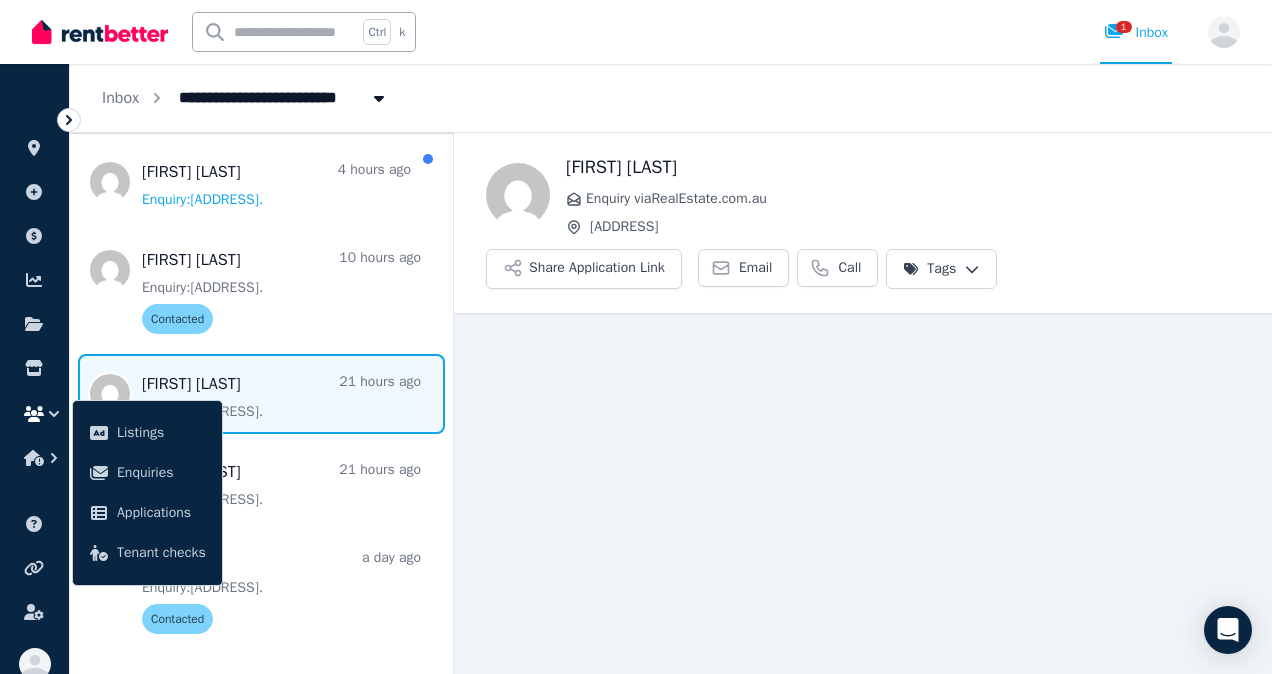 click on "**********" at bounding box center (636, 337) 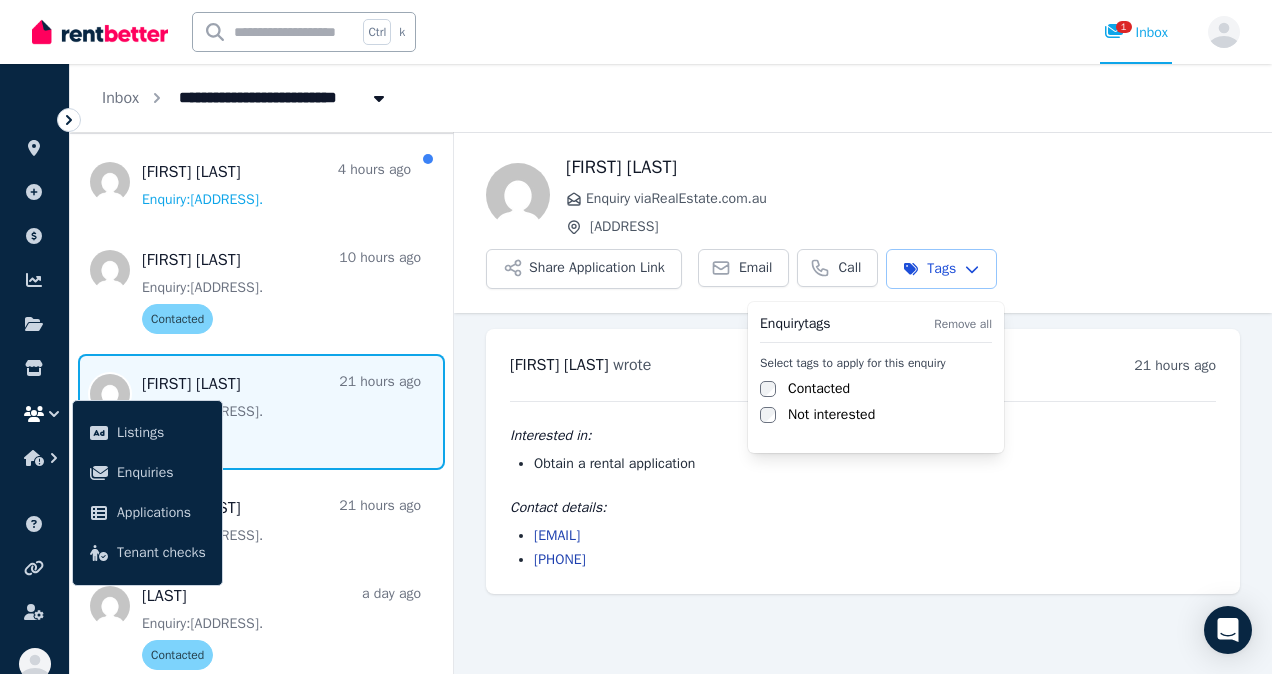 click on "**********" at bounding box center (636, 337) 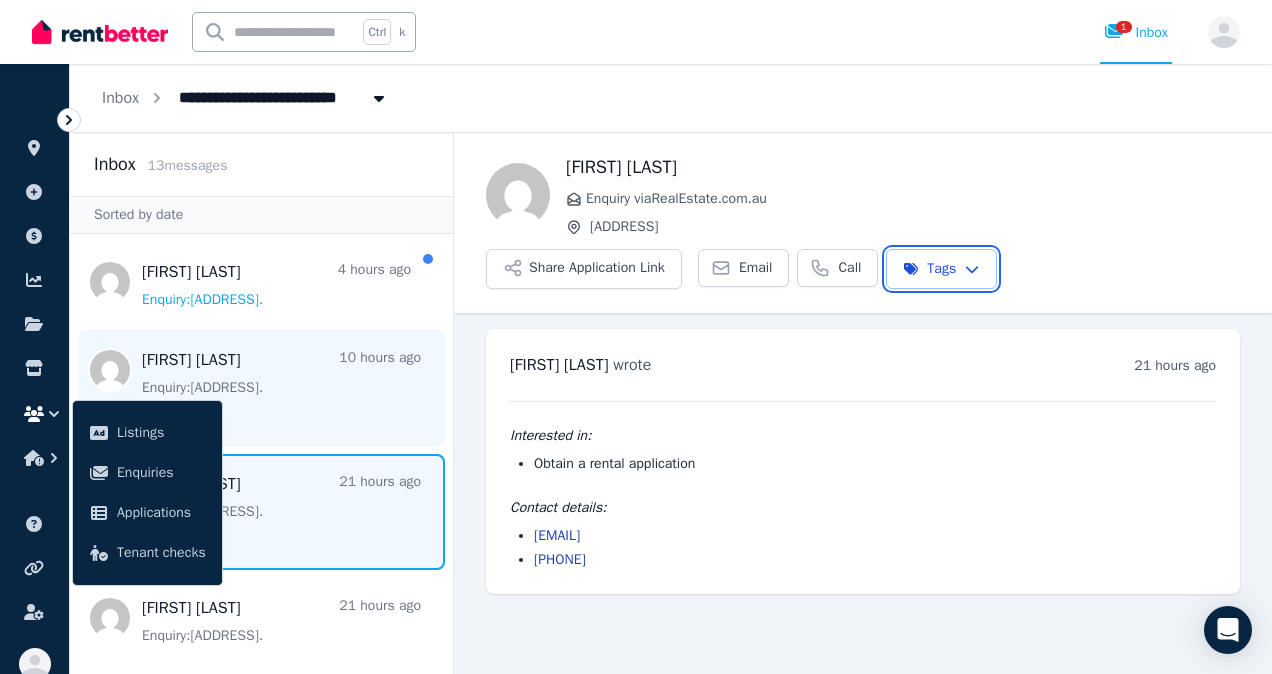 scroll, scrollTop: 0, scrollLeft: 0, axis: both 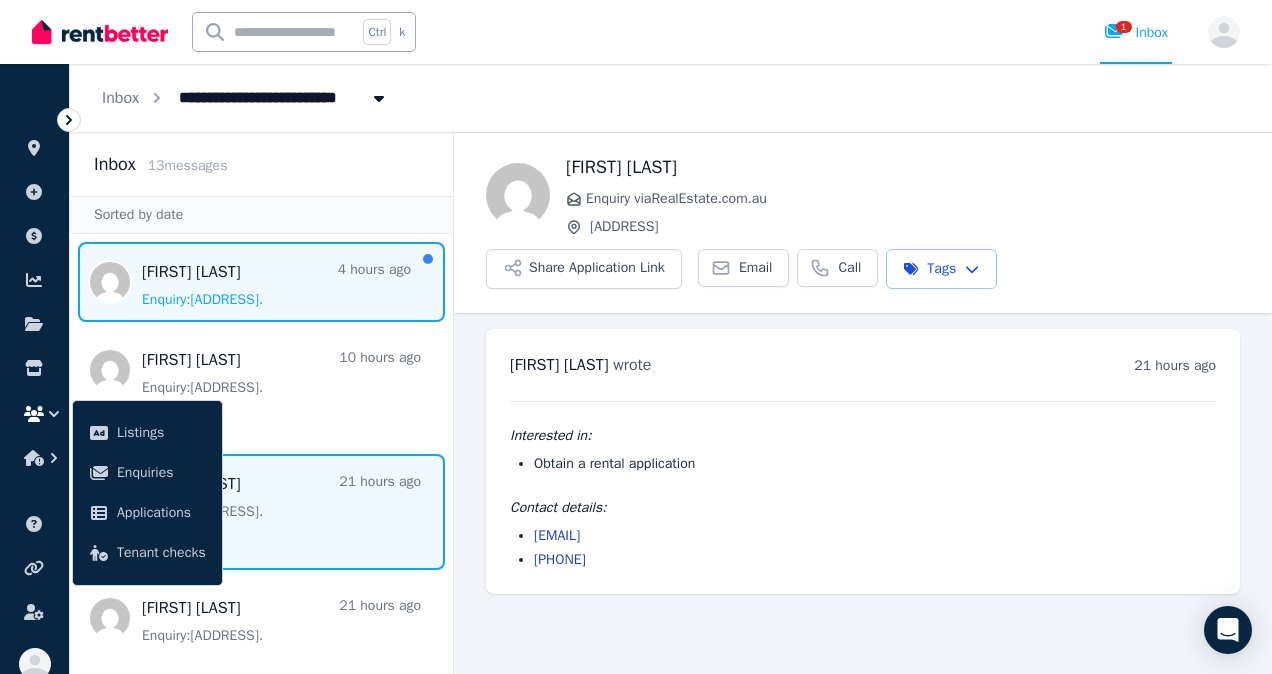 click at bounding box center [261, 282] 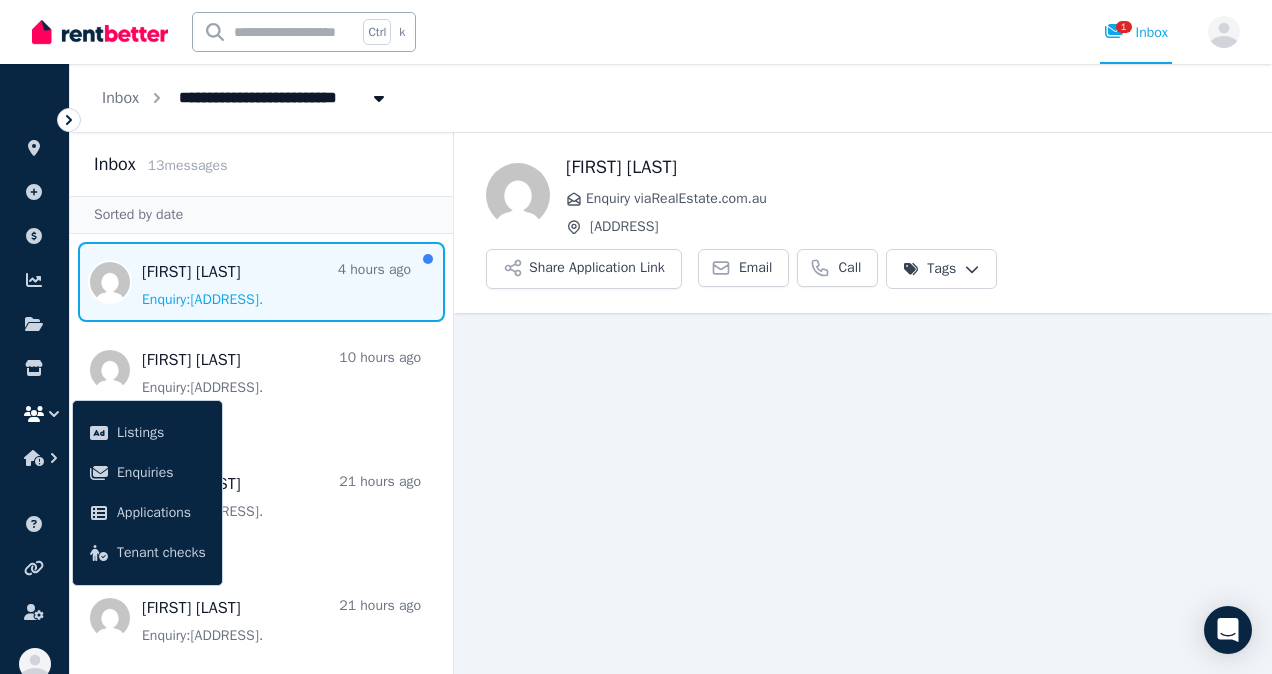 click at bounding box center [261, 282] 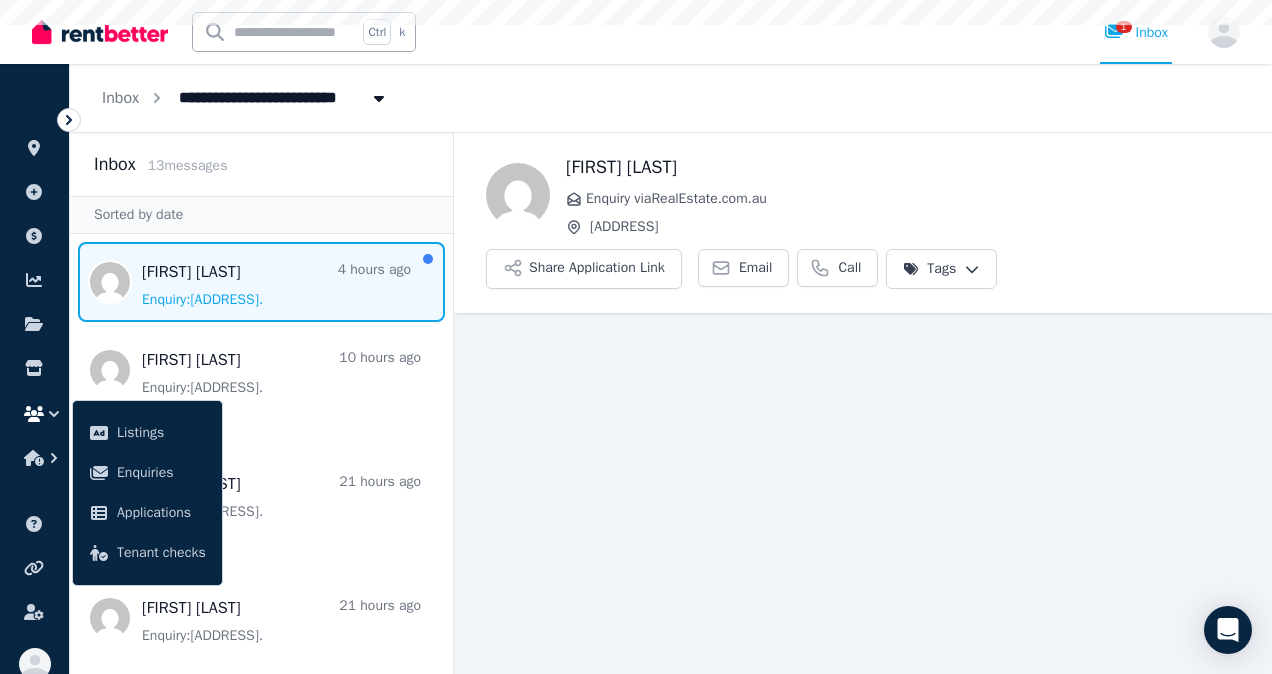 click at bounding box center [261, 282] 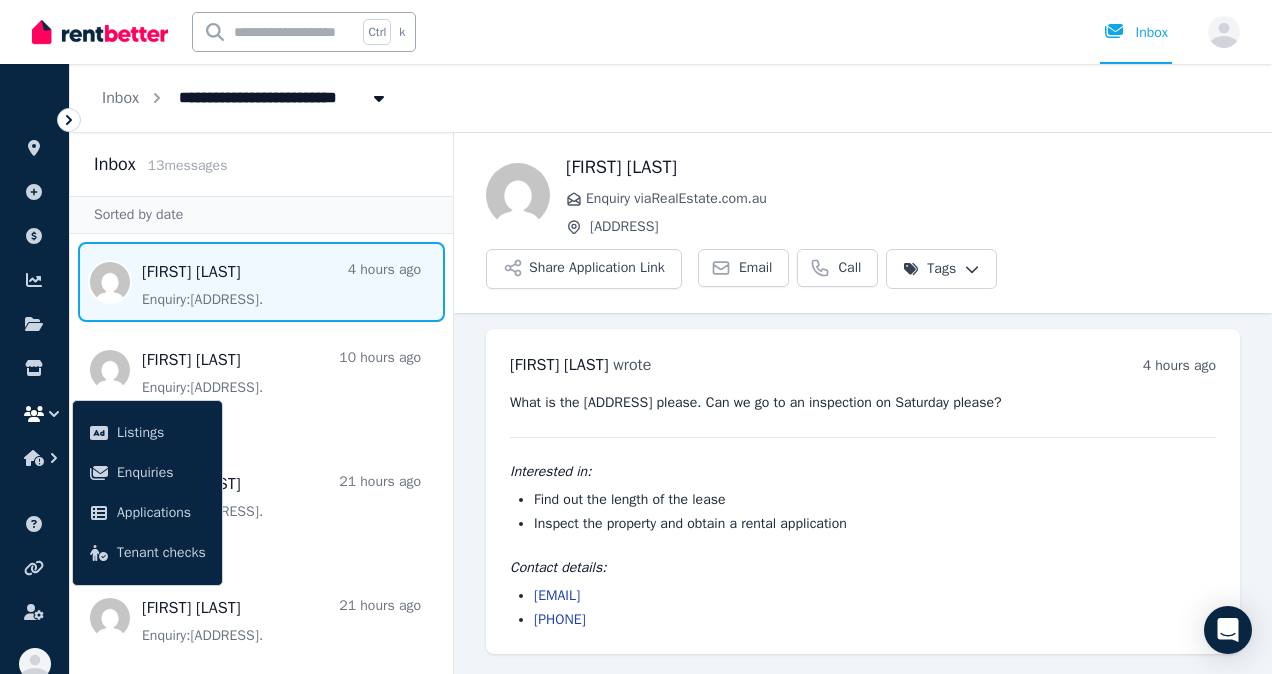 click on "[NUMBER] [STREET], [CITY]" at bounding box center (915, 227) 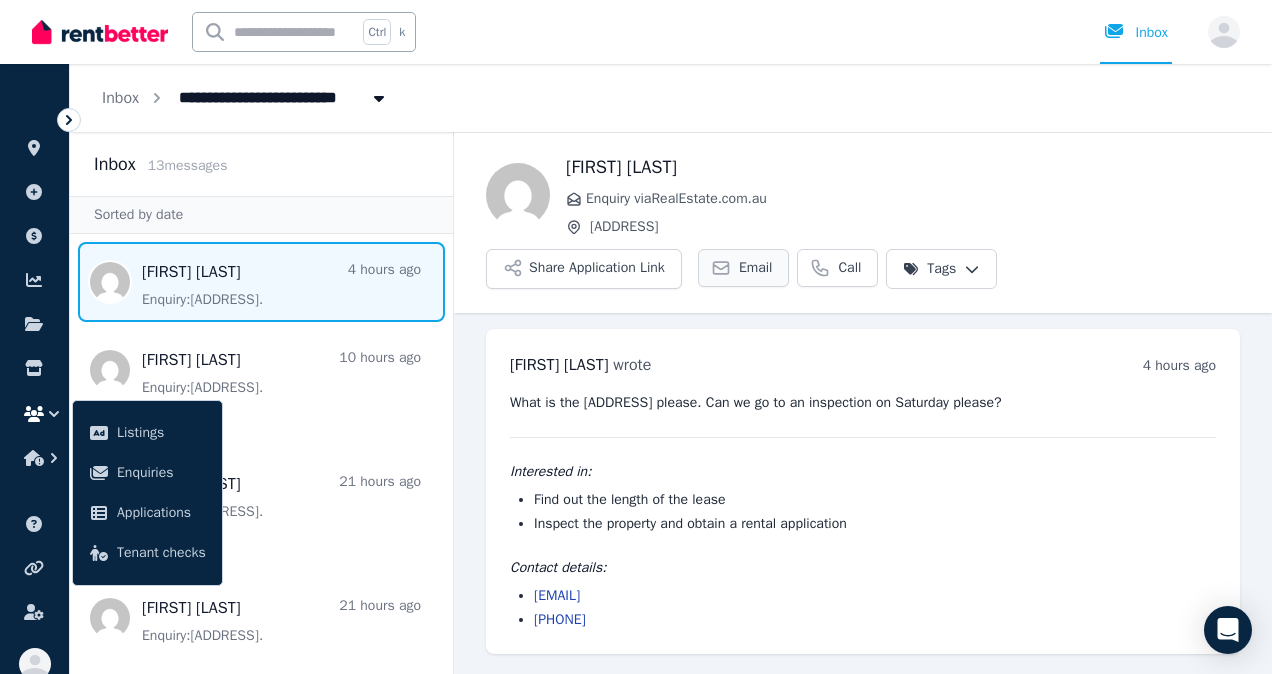 click on "Email" at bounding box center [744, 268] 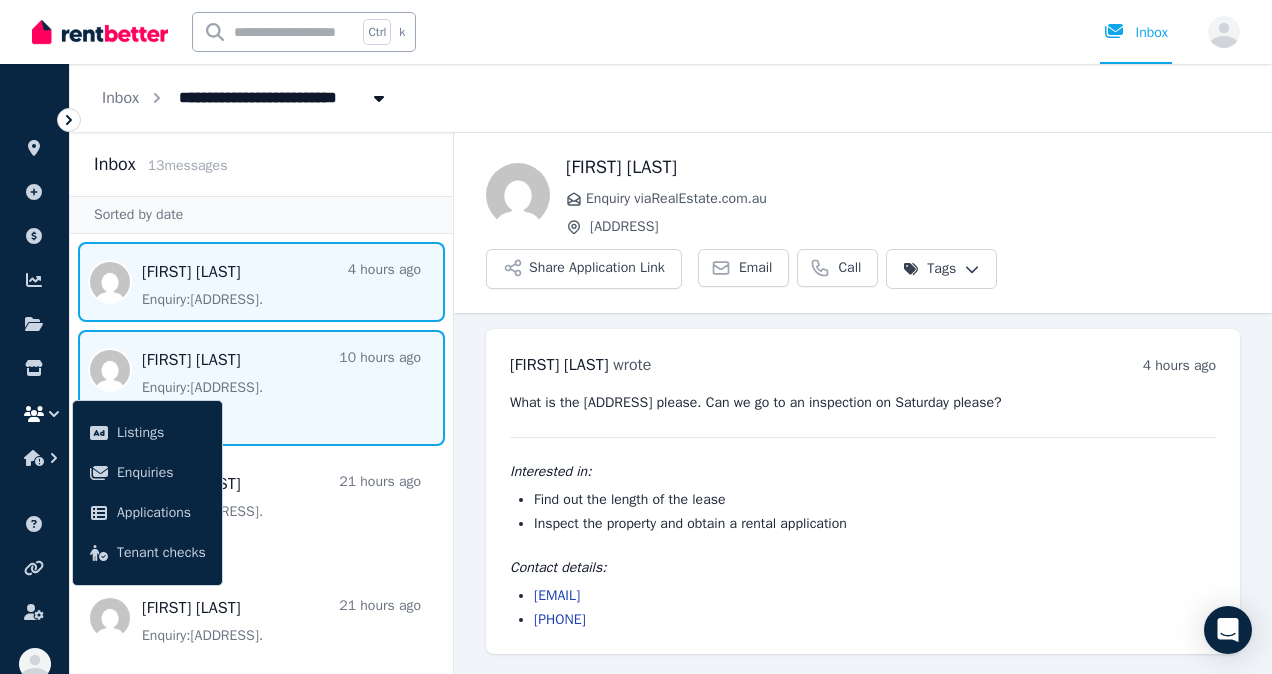 click at bounding box center (261, 388) 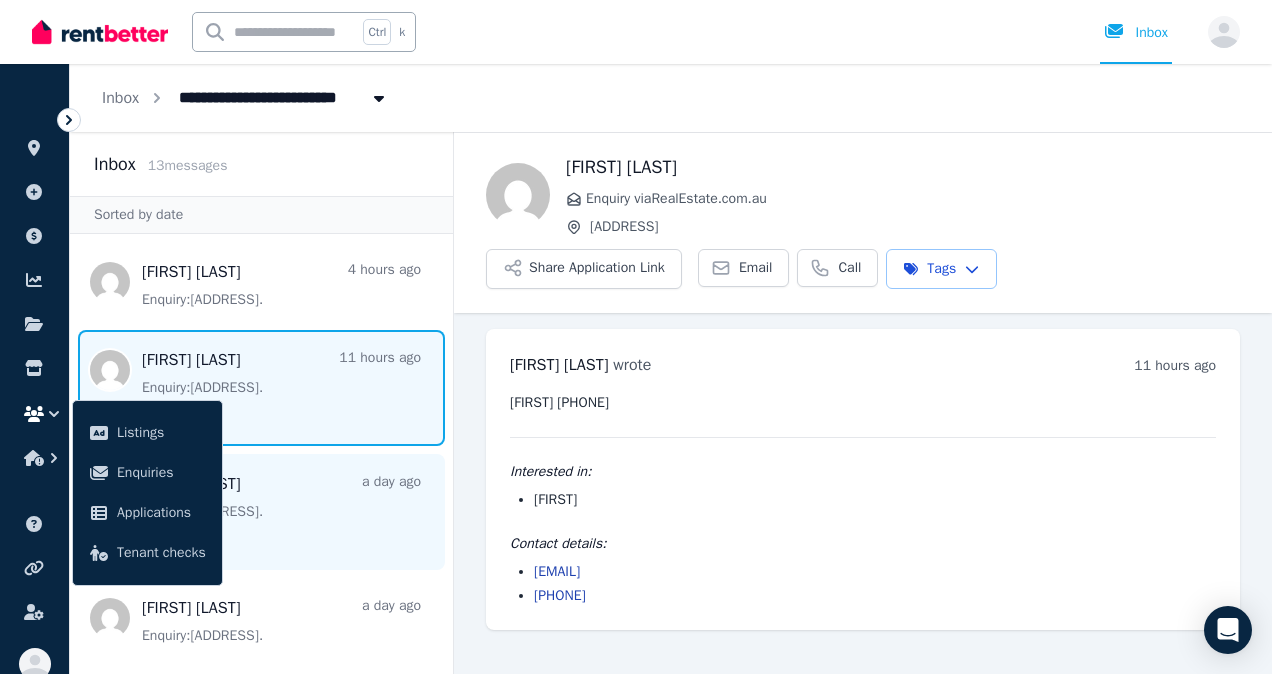 scroll, scrollTop: 192, scrollLeft: 0, axis: vertical 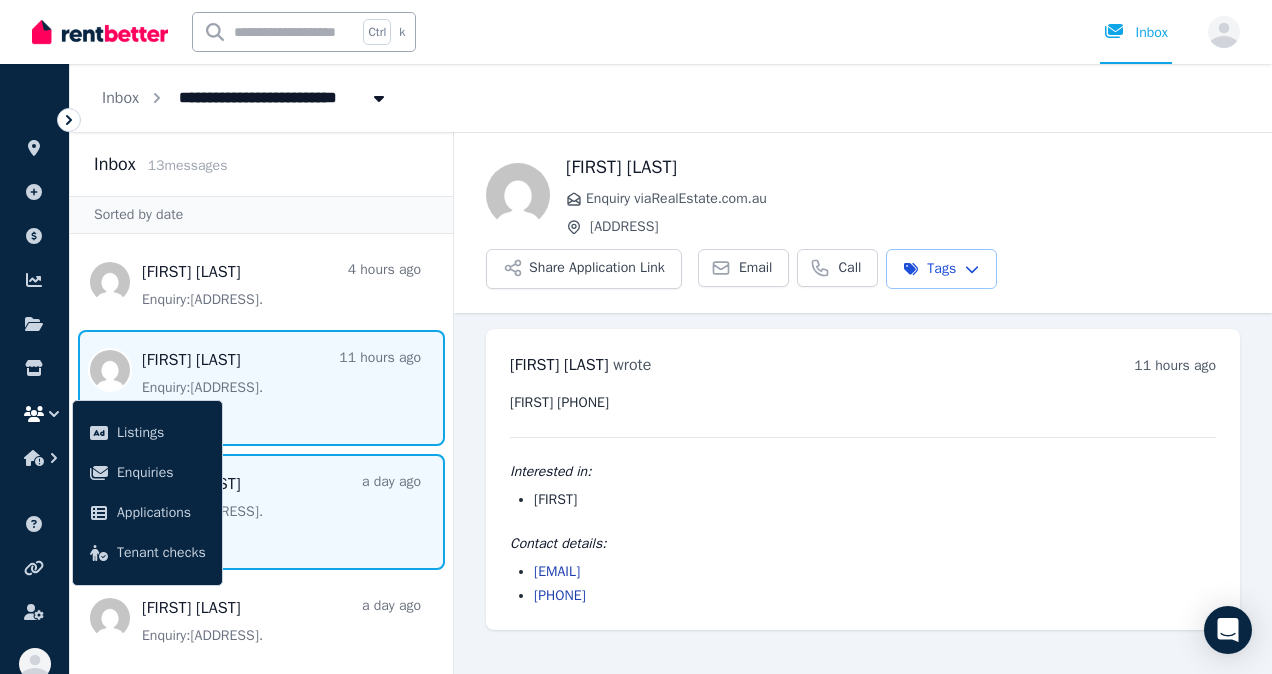 click at bounding box center (261, 512) 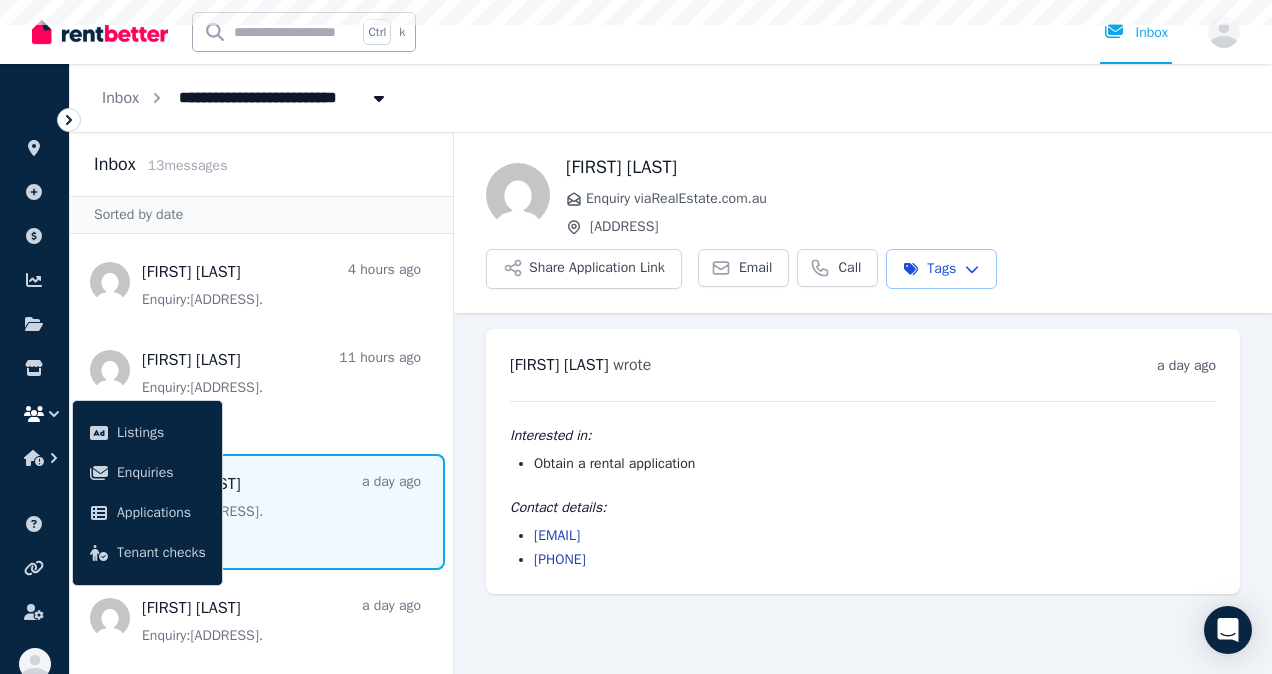 scroll, scrollTop: 0, scrollLeft: 0, axis: both 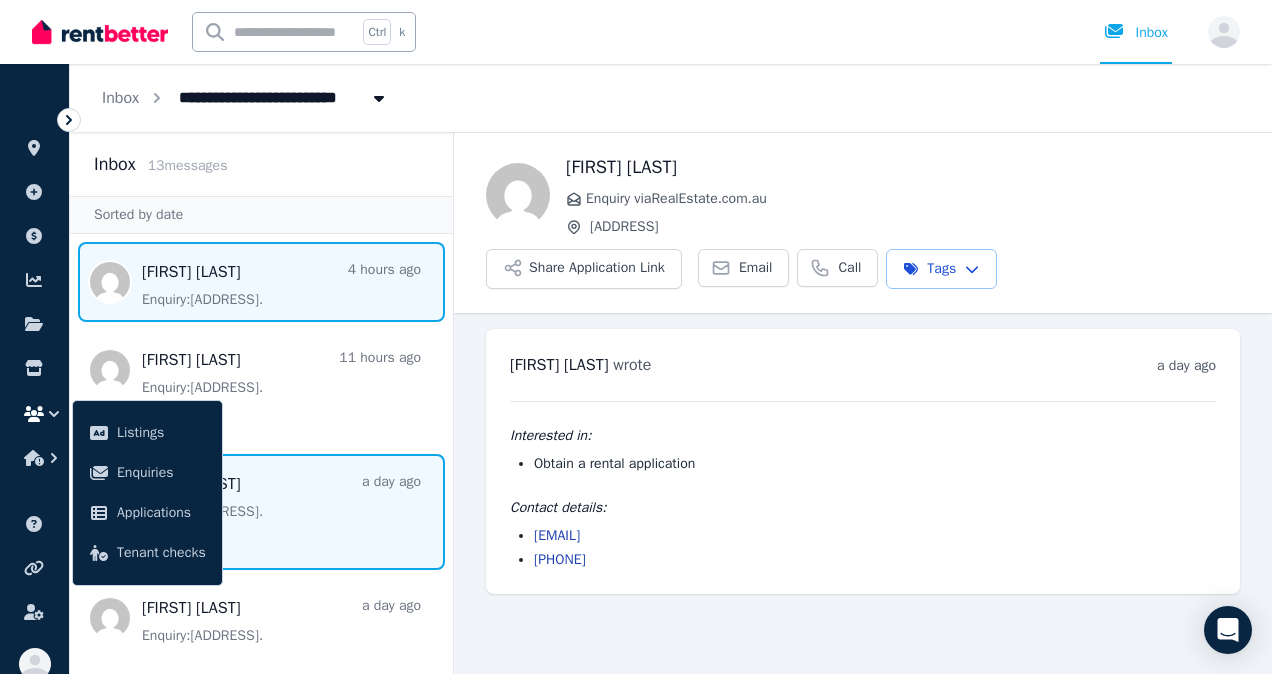 click at bounding box center (261, 282) 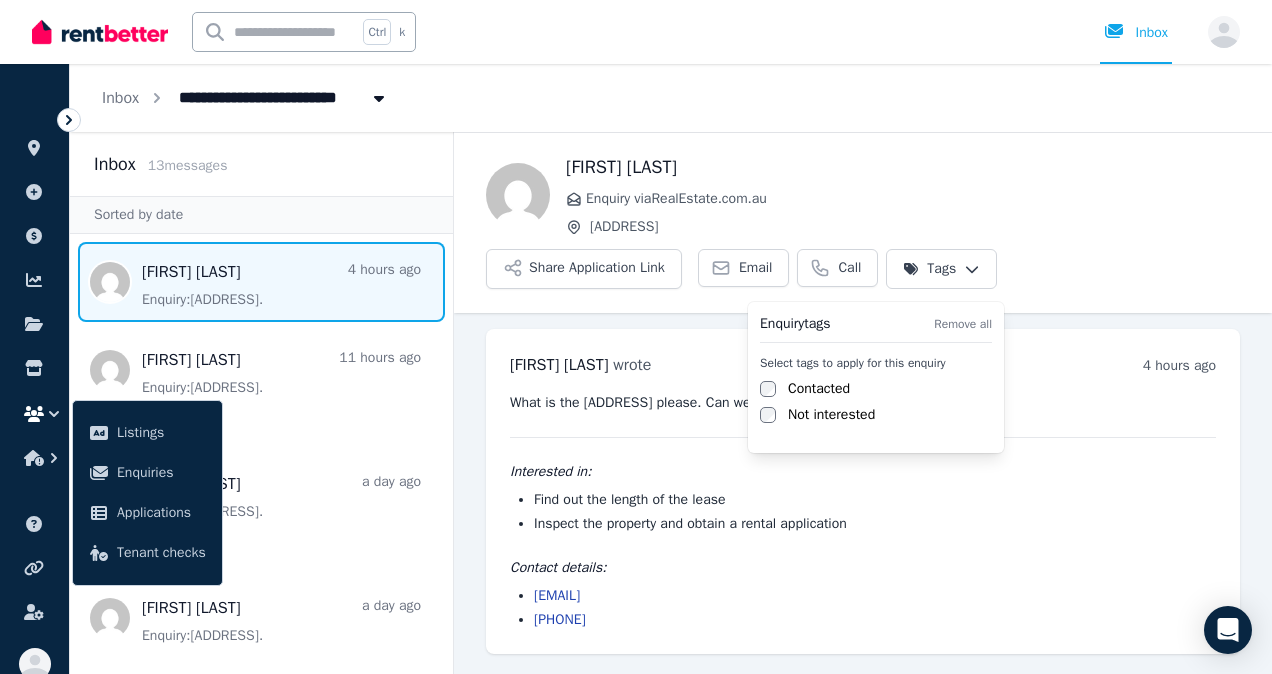 click on "**********" at bounding box center (636, 337) 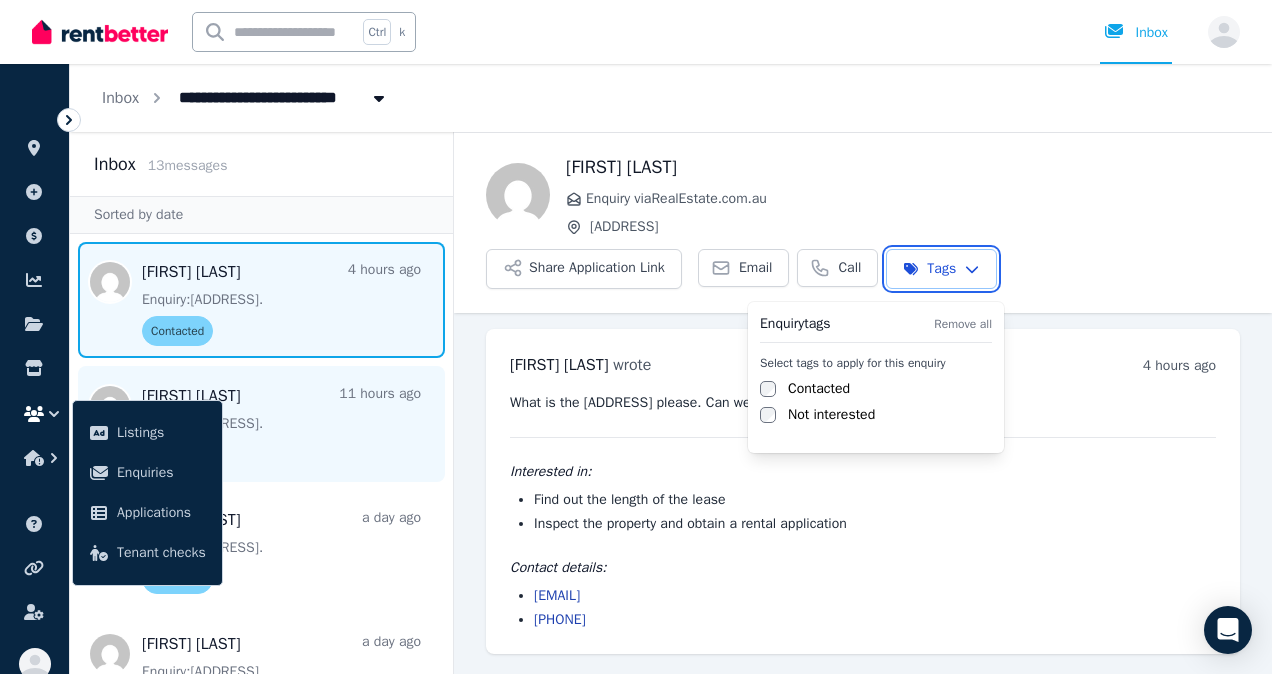 click on "**********" at bounding box center [636, 337] 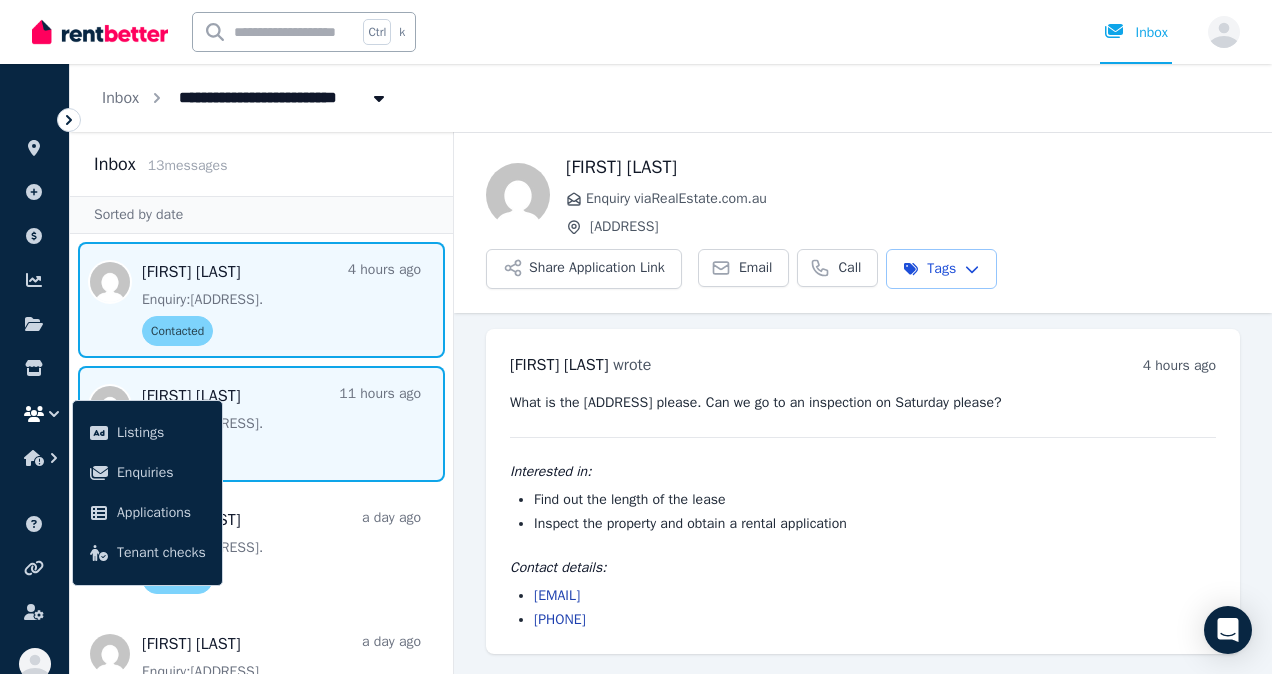 click at bounding box center (261, 424) 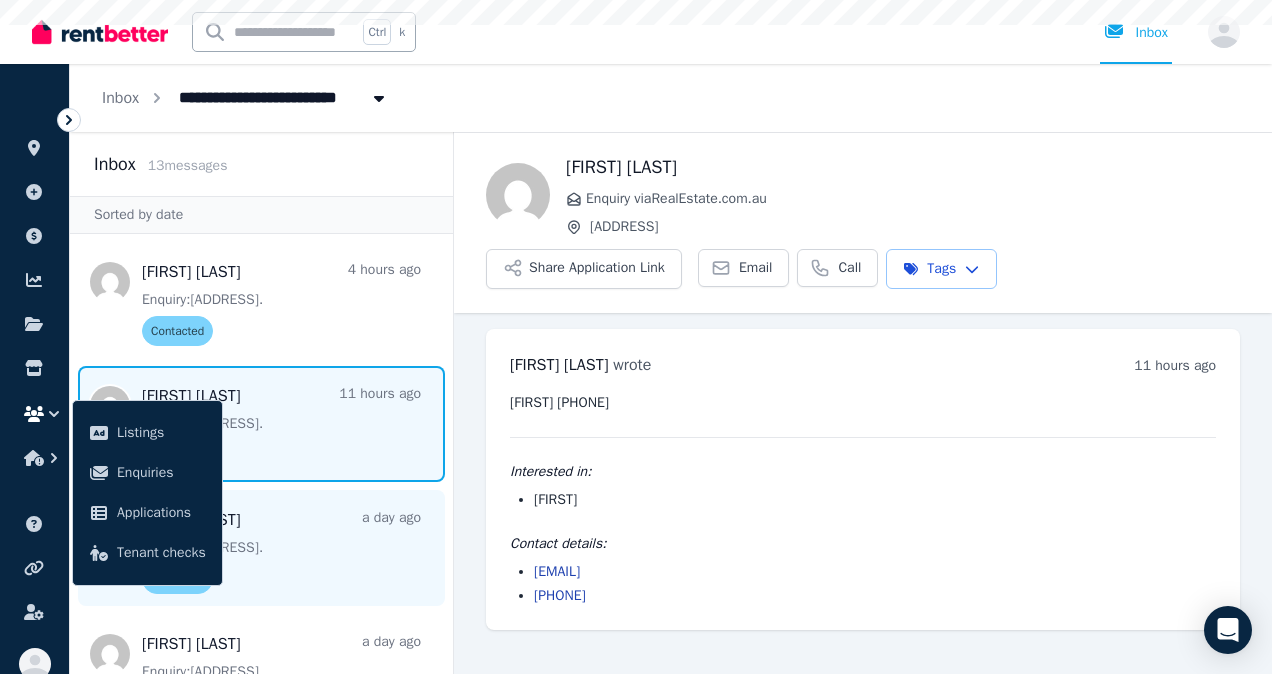 scroll, scrollTop: 192, scrollLeft: 0, axis: vertical 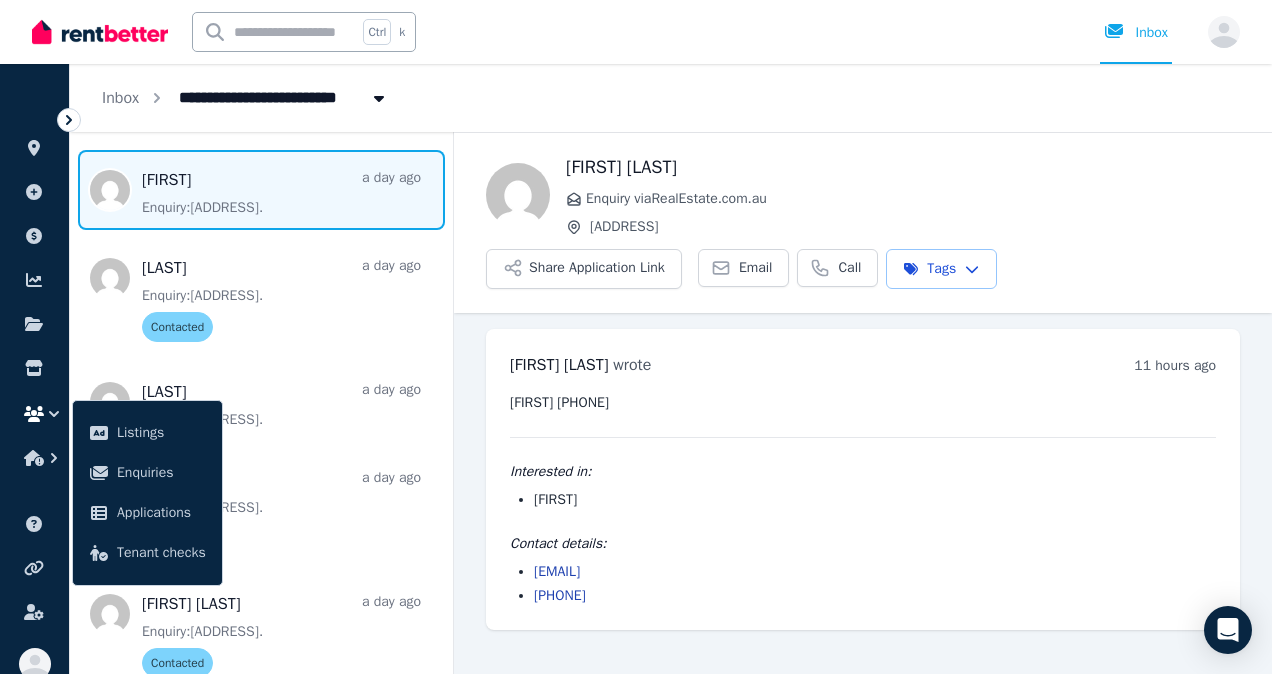 click at bounding box center [261, 190] 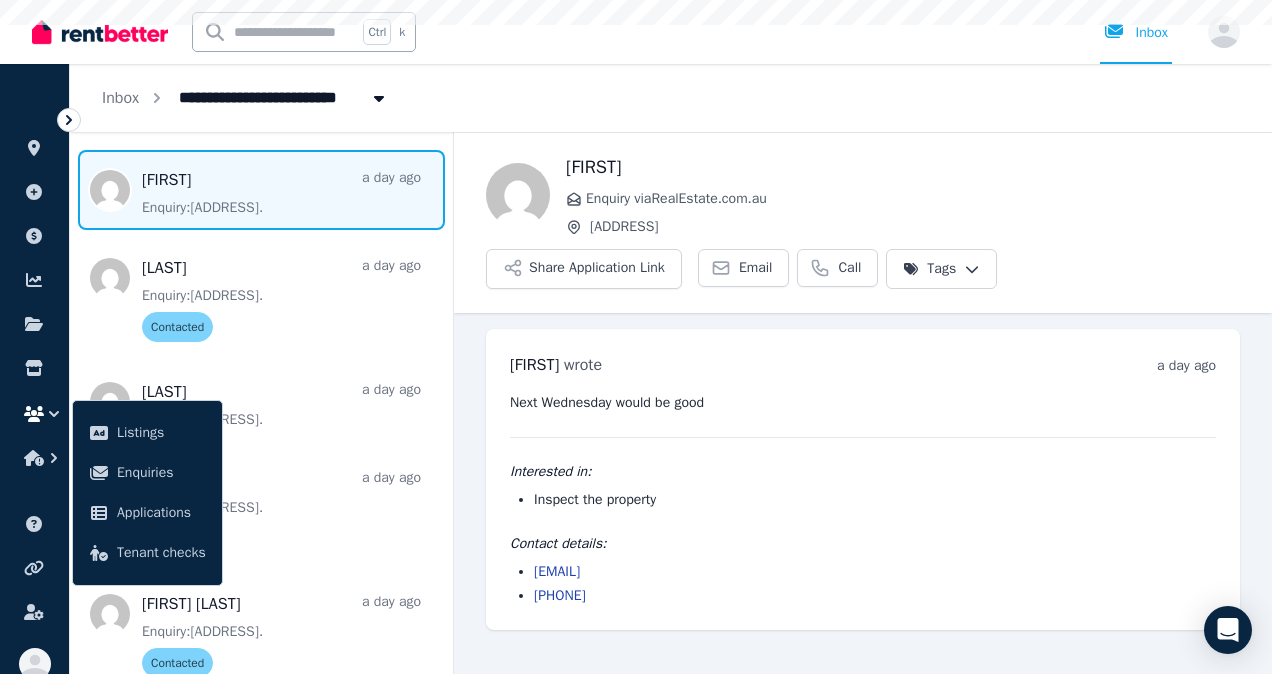 scroll, scrollTop: 0, scrollLeft: 0, axis: both 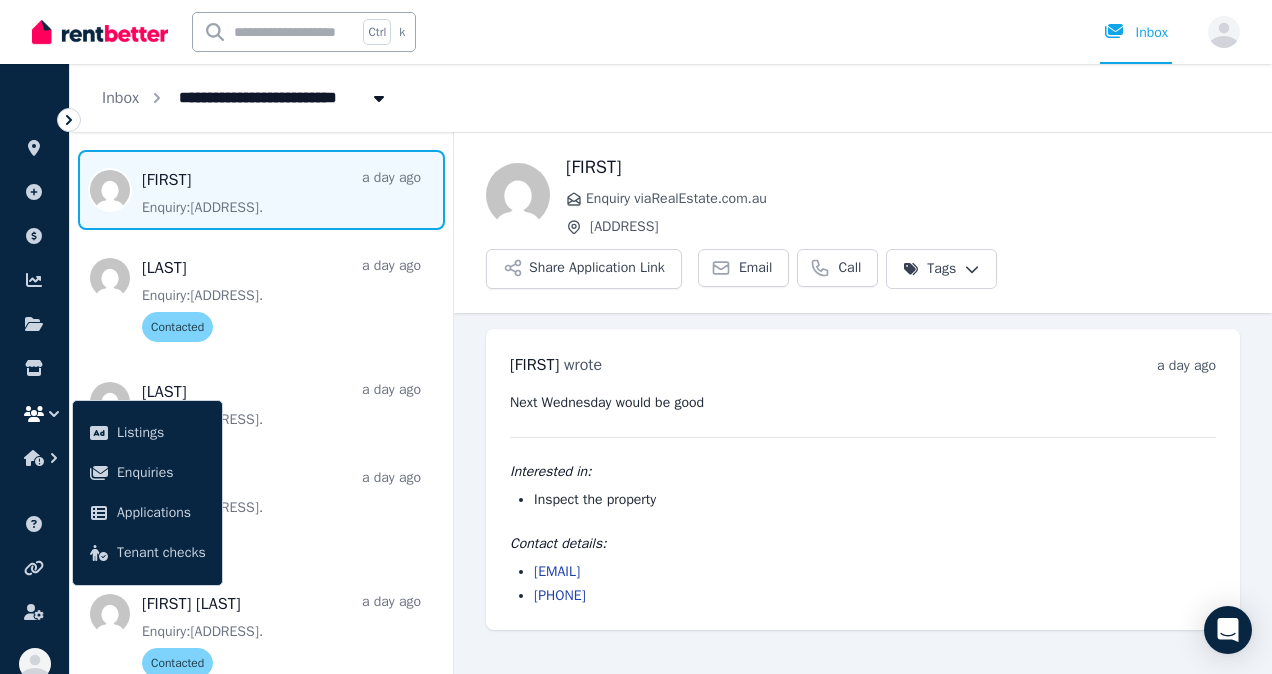 click on "**********" at bounding box center (636, 337) 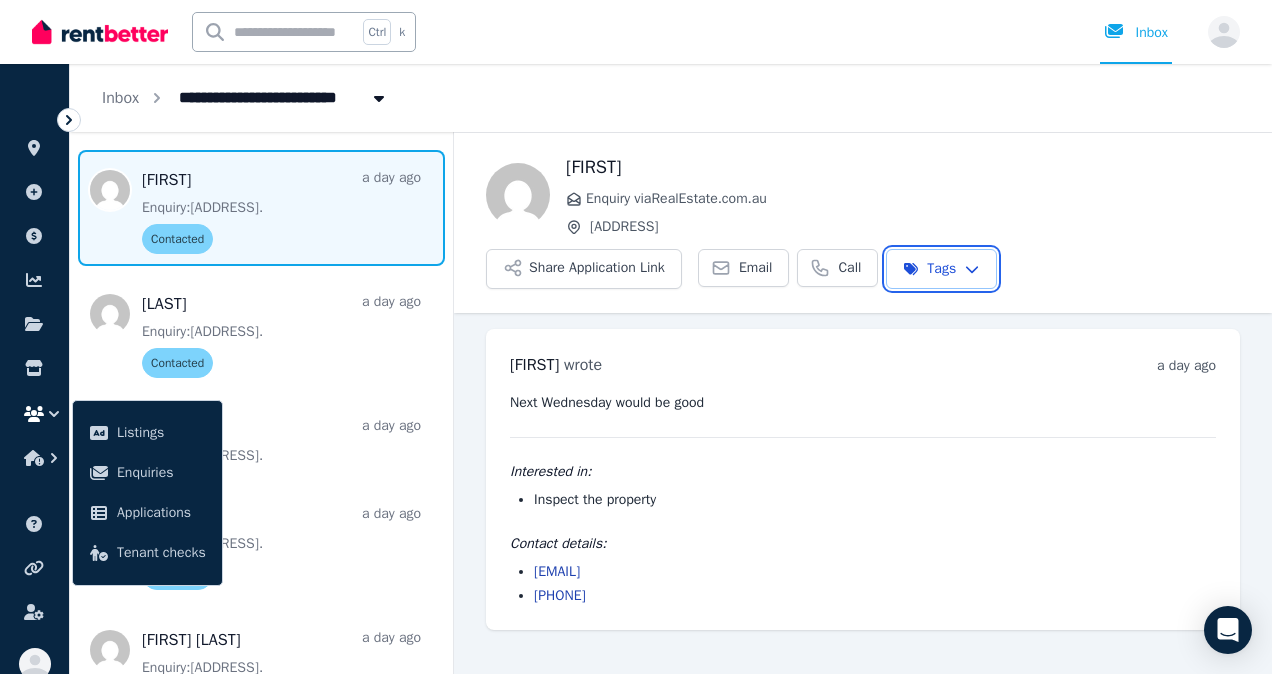 click on "**********" at bounding box center (636, 337) 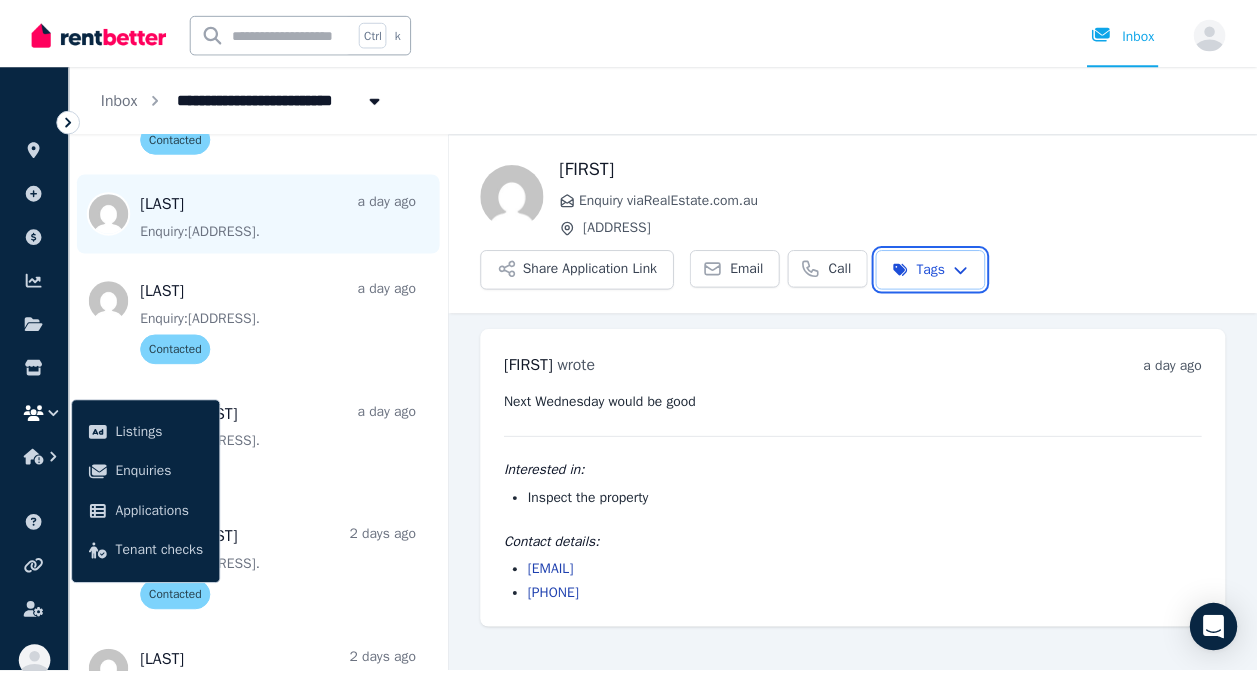 scroll, scrollTop: 1108, scrollLeft: 0, axis: vertical 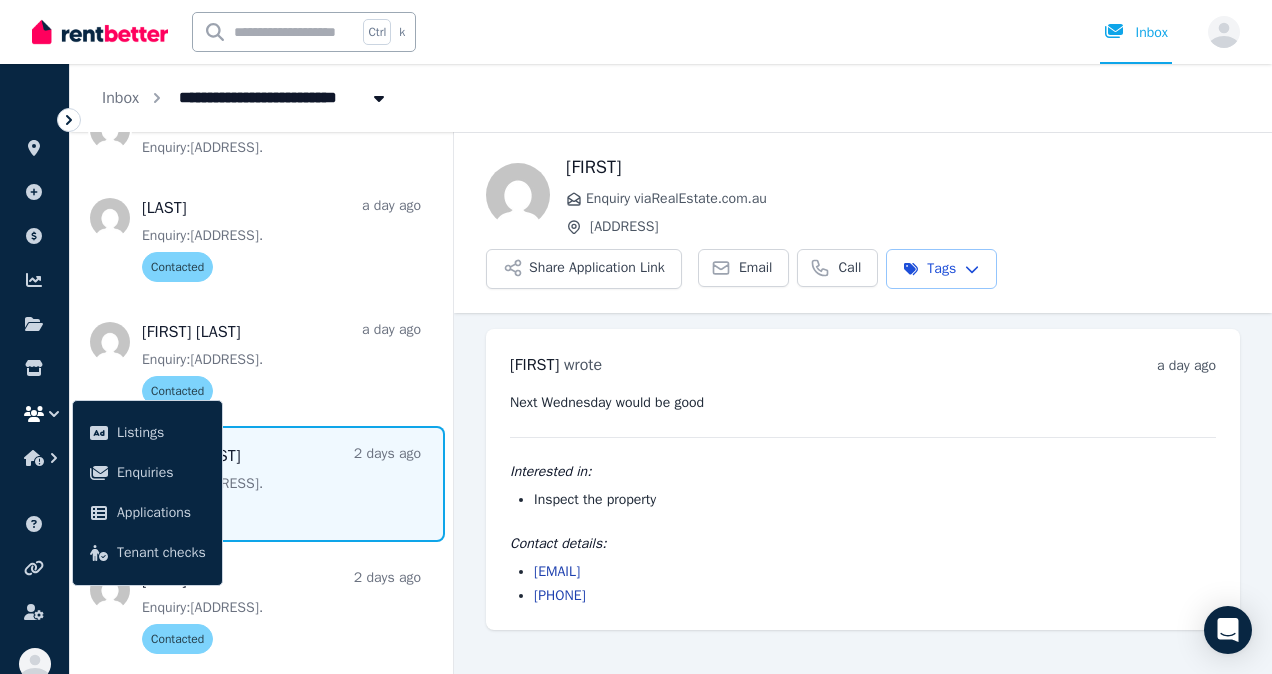 click at bounding box center [261, 484] 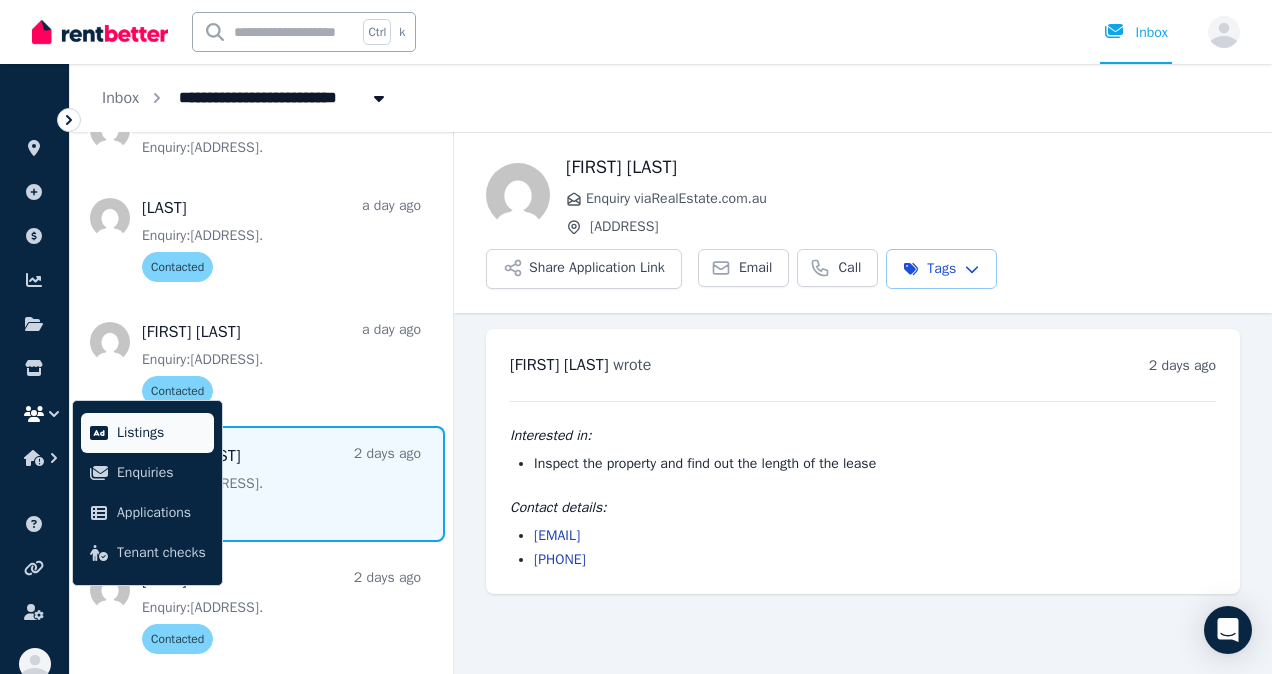 click 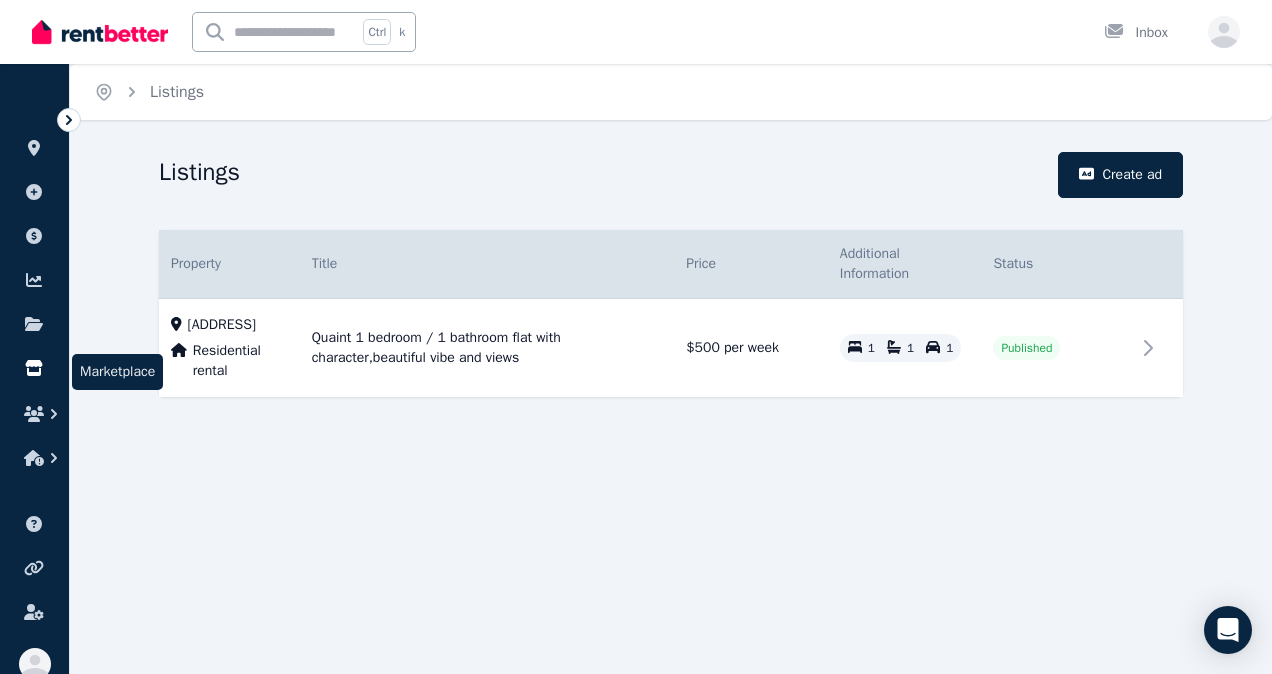click 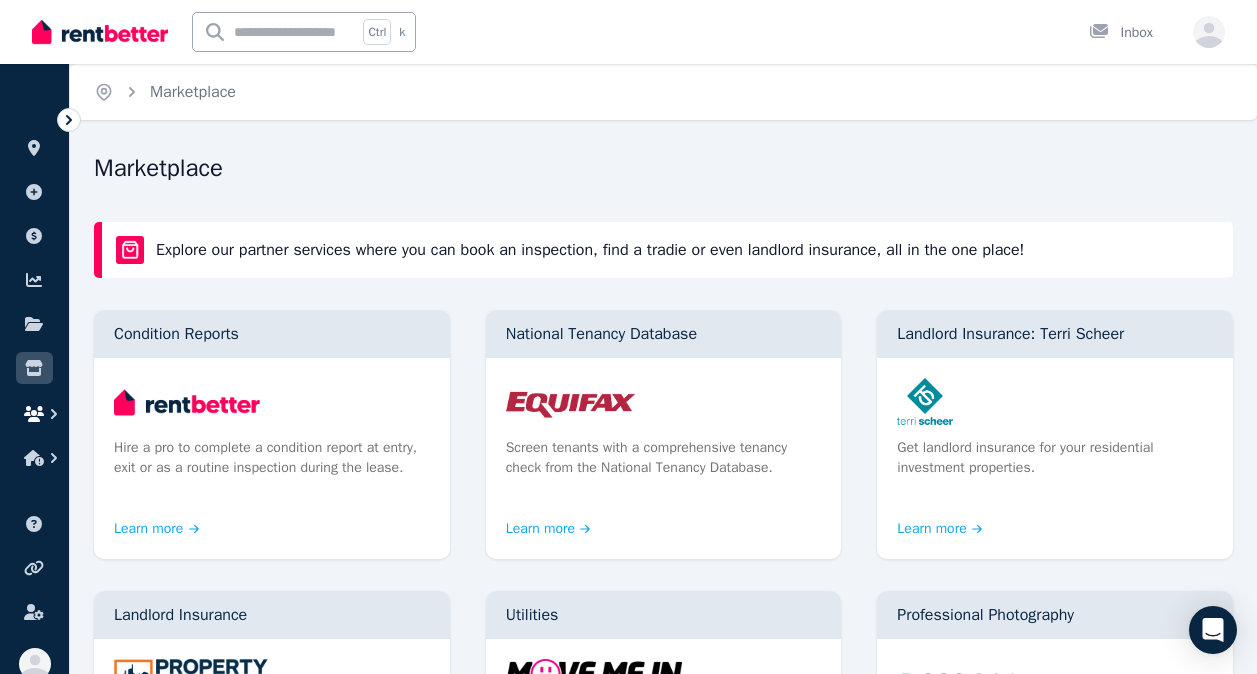 click 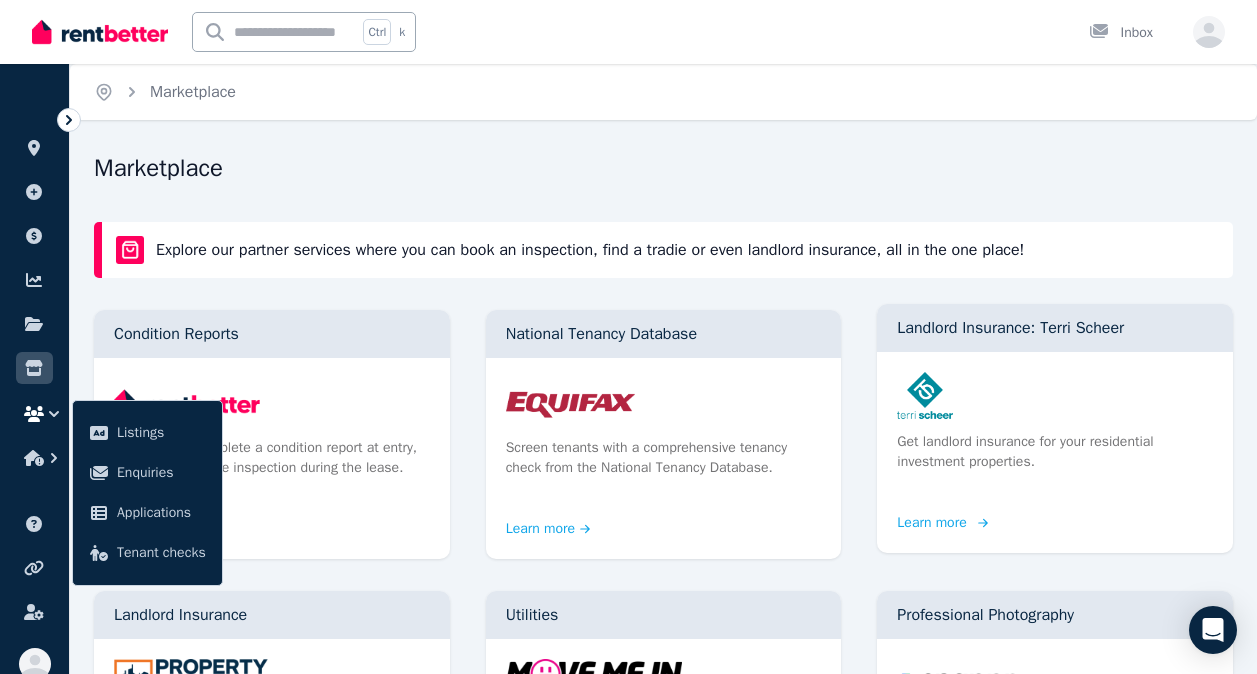 click on "Learn more" at bounding box center [940, 523] 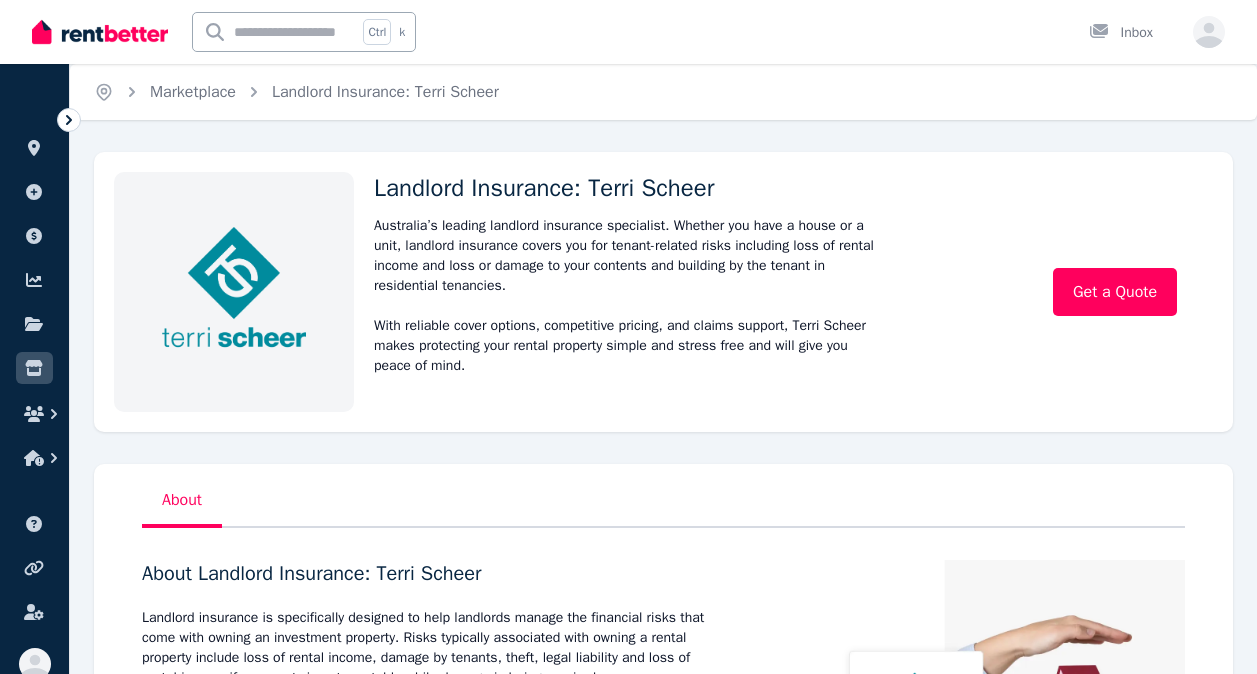 scroll, scrollTop: 0, scrollLeft: 0, axis: both 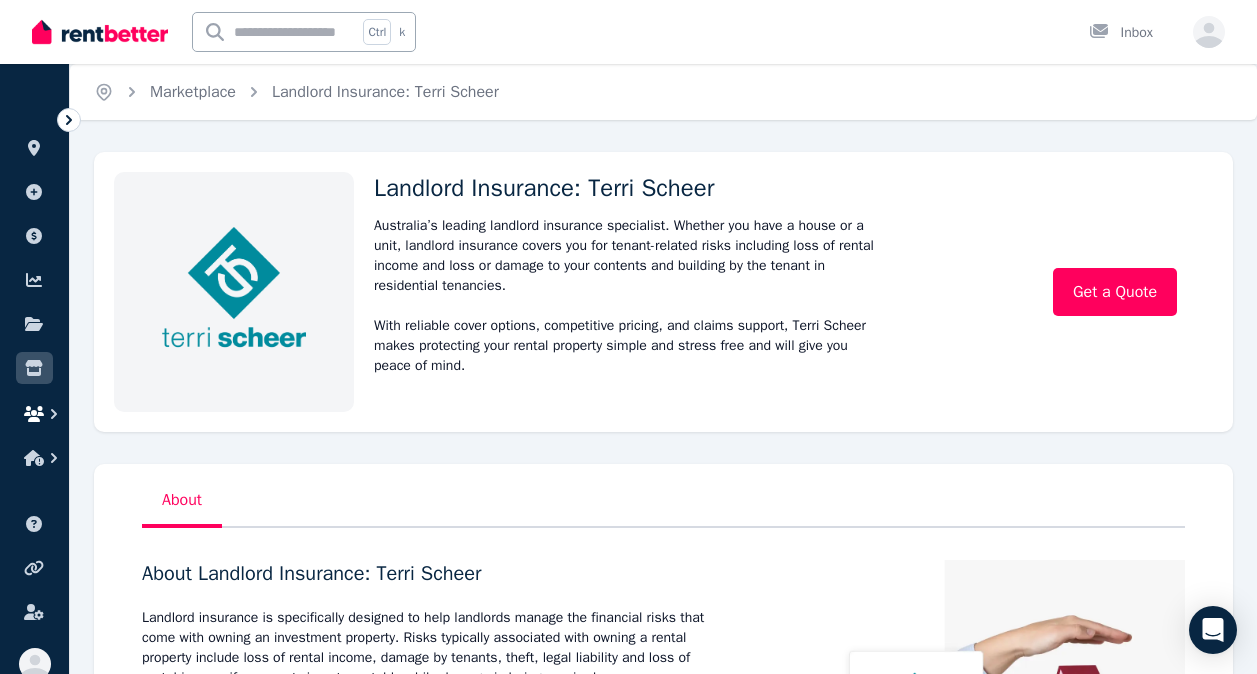 click 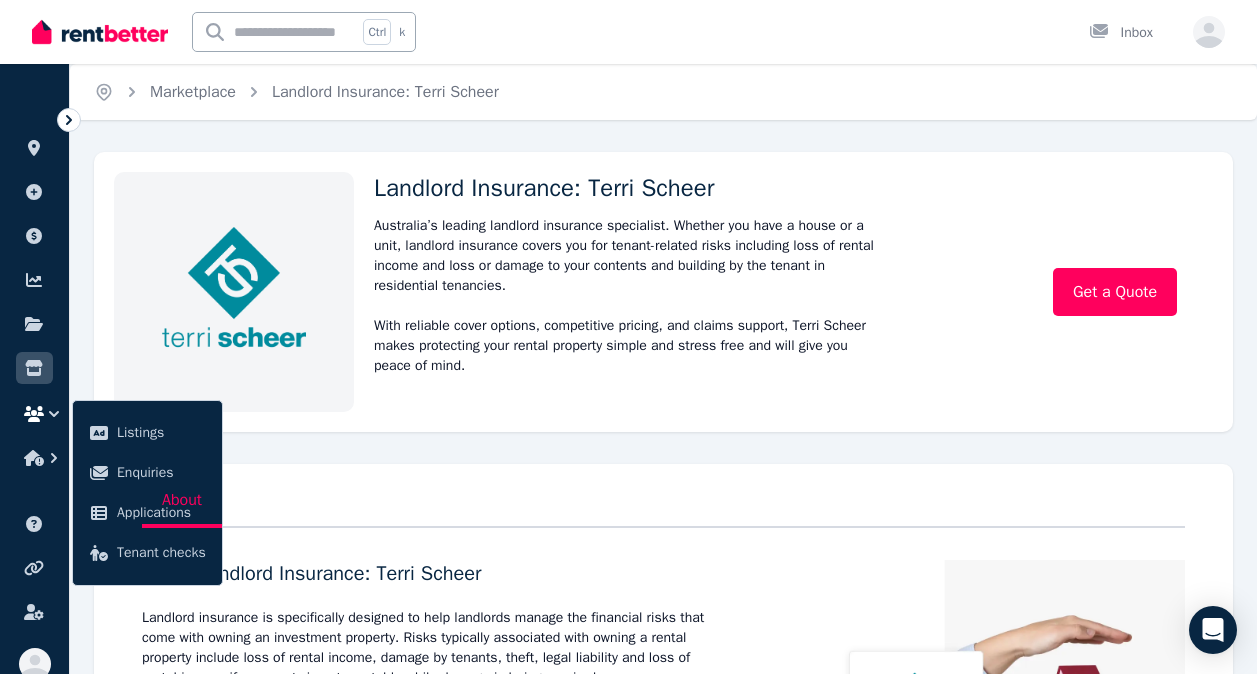 click on "About" at bounding box center [182, 506] 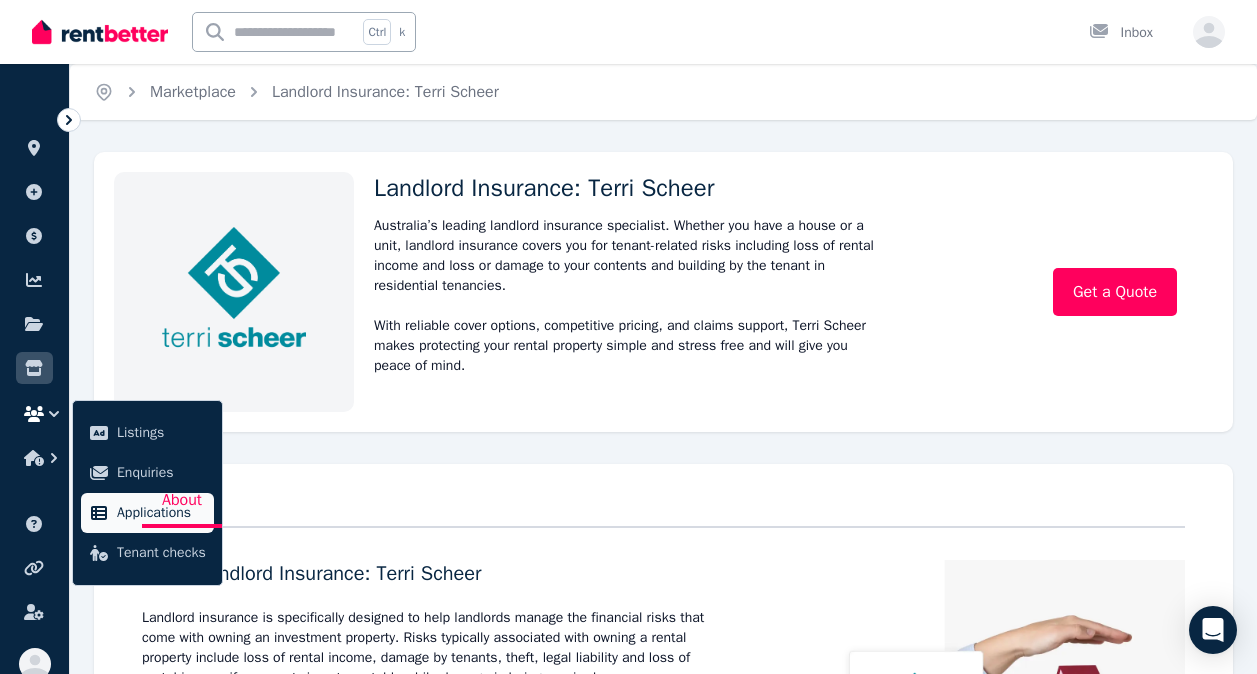 click 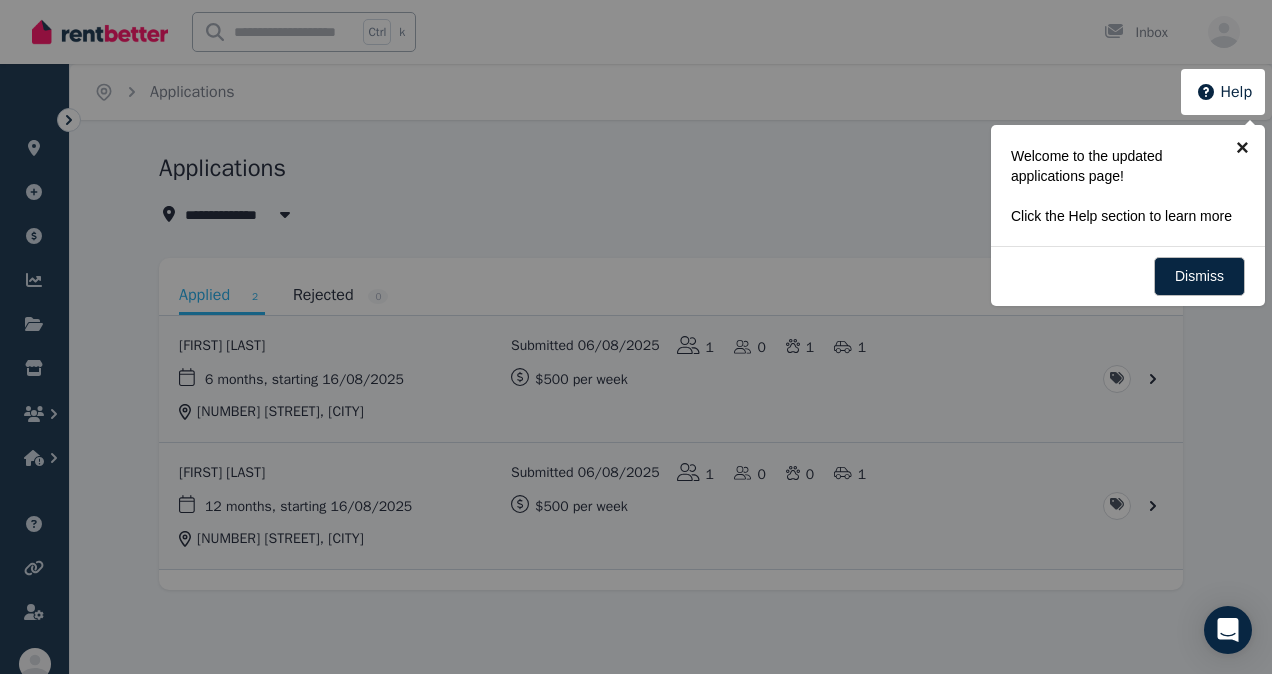 click on "×" at bounding box center (1242, 147) 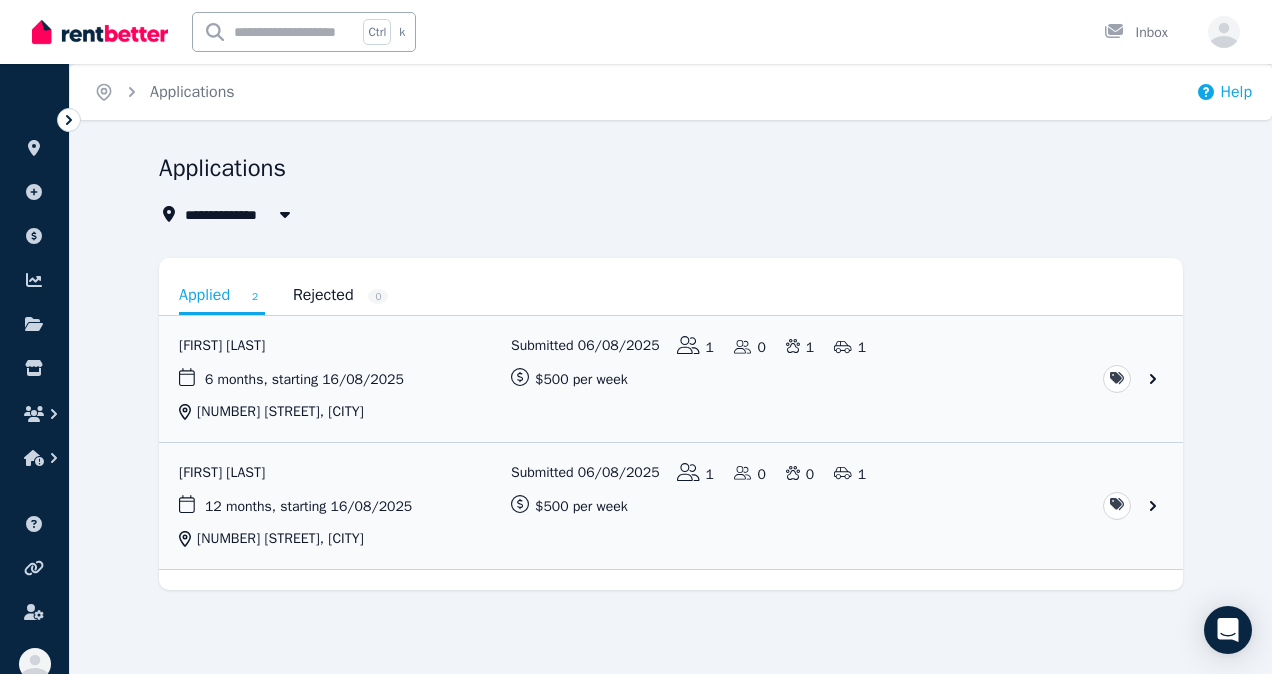click on "Help" at bounding box center [1224, 92] 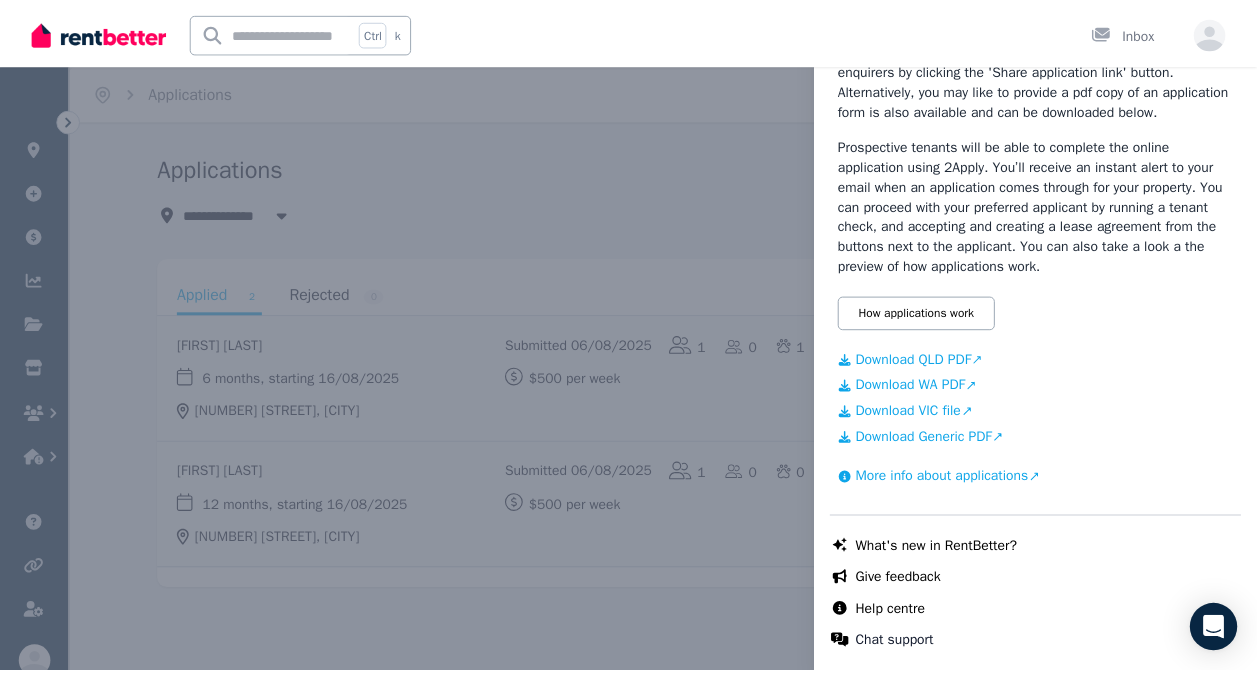 scroll, scrollTop: 436, scrollLeft: 0, axis: vertical 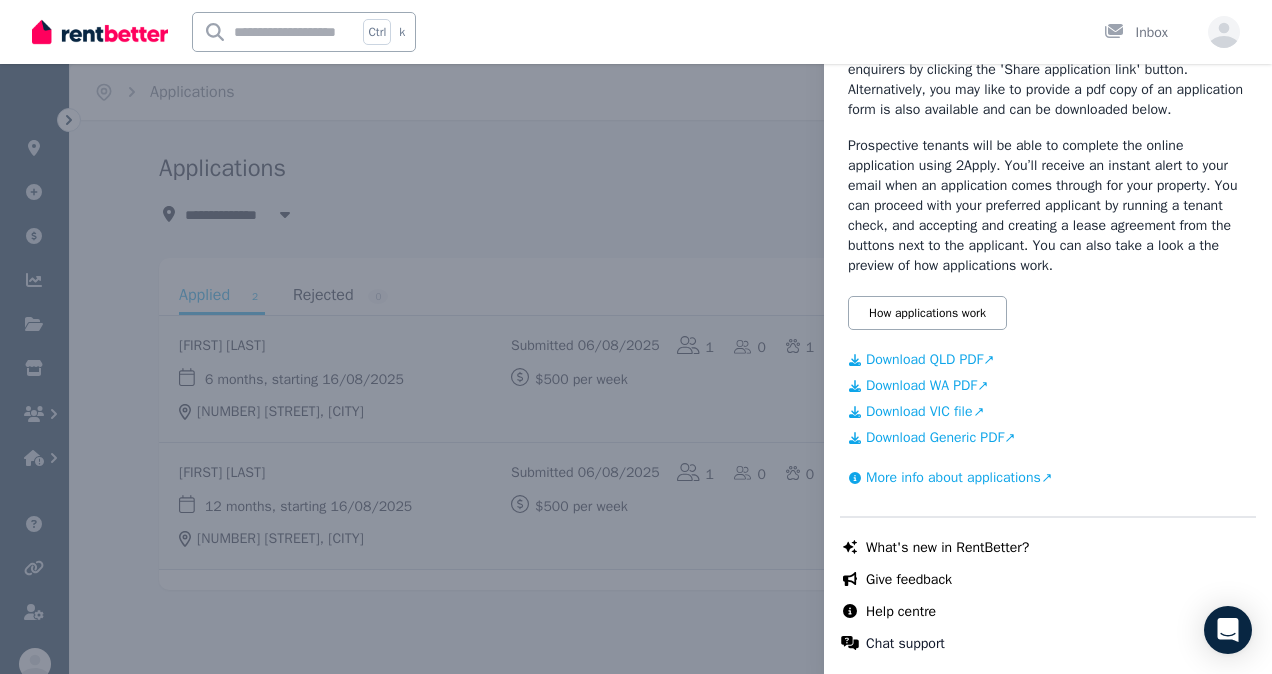 click on "Help Close panel     About applications Applications can be submitted electronically by clicking and following the apply link for your ads on Domain.com.au or Rent.com.au. The apply link will appear in the ad description. Prospective tenants will be able complete the online application using 2Apply. You’ll receive an instant alert to your email when an application comes through for your property. You can proceed with your preferred applicant by running a tenant check, and accepting and creating a lease agreement from the buttons next to the applicant. You can also take a look a the preview of how applications work. Note: On RealEstate.com.au the prospective tenant will need to press the enquiry button and they will be emailed the application link directly. You can also share the application link directly with your enquirers by clicking the 'Share application link' button. Alternatively, you may like to provide a pdf copy of an application form is also available and can be downloaded below. Download QLD PDF" at bounding box center (636, 337) 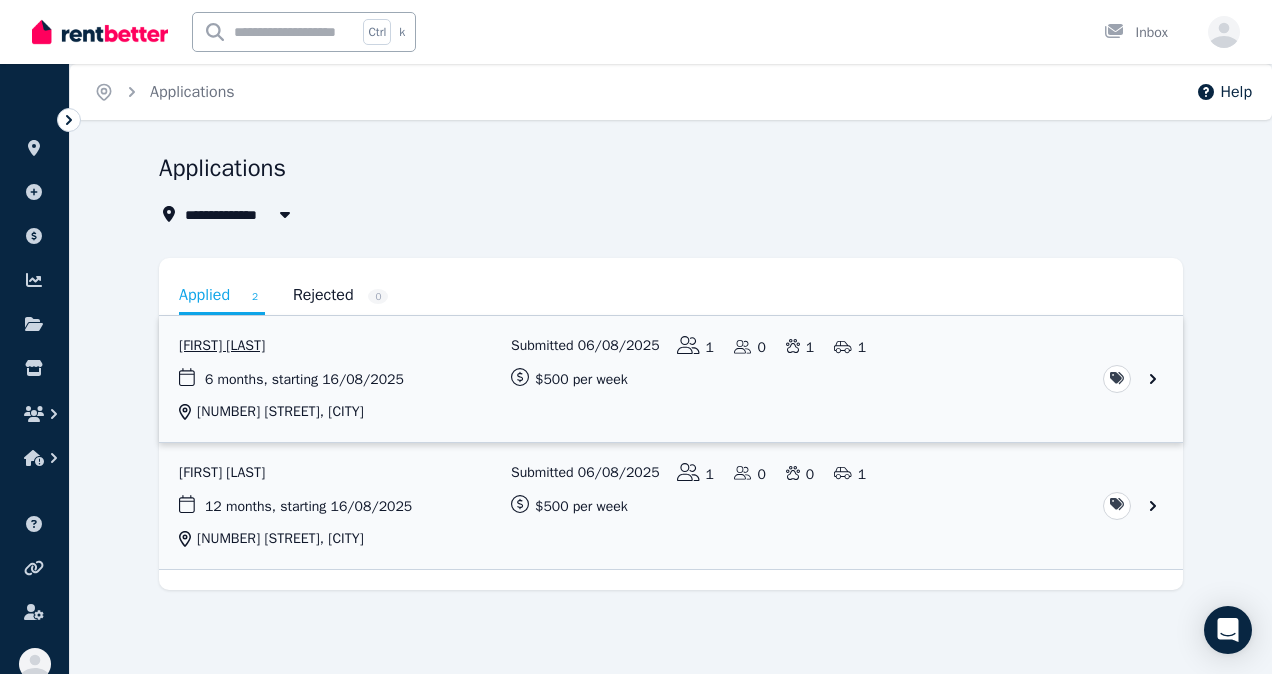 click at bounding box center [671, 379] 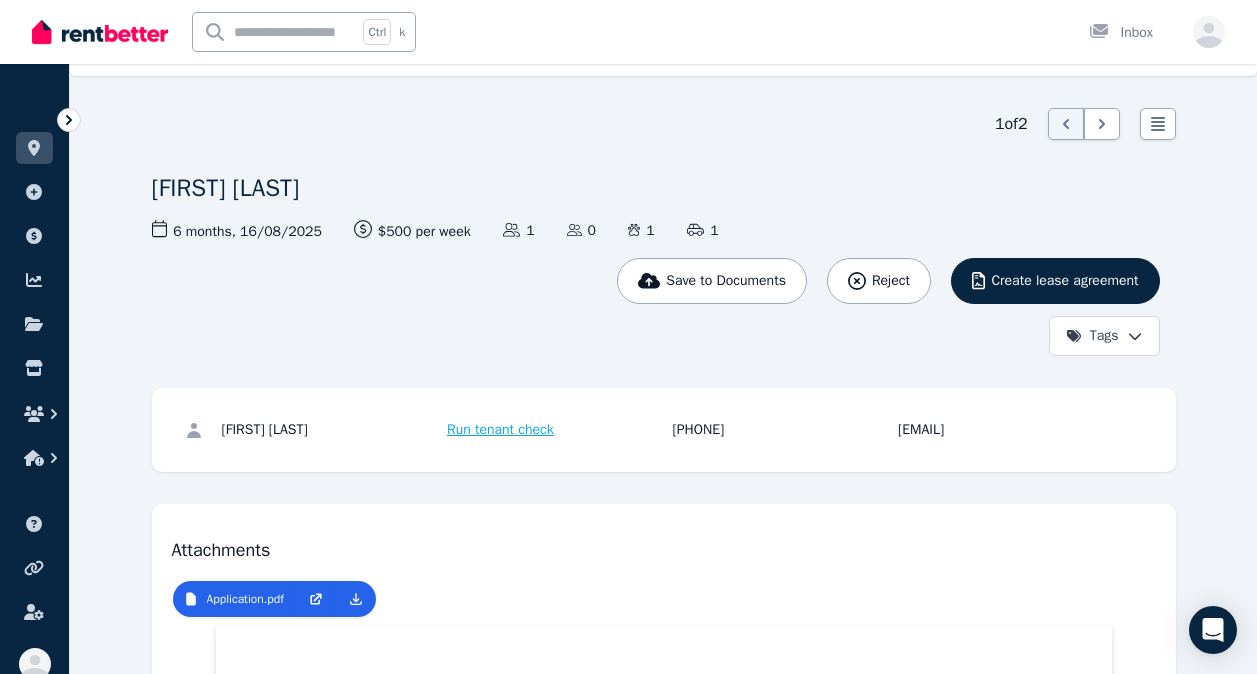 scroll, scrollTop: 0, scrollLeft: 0, axis: both 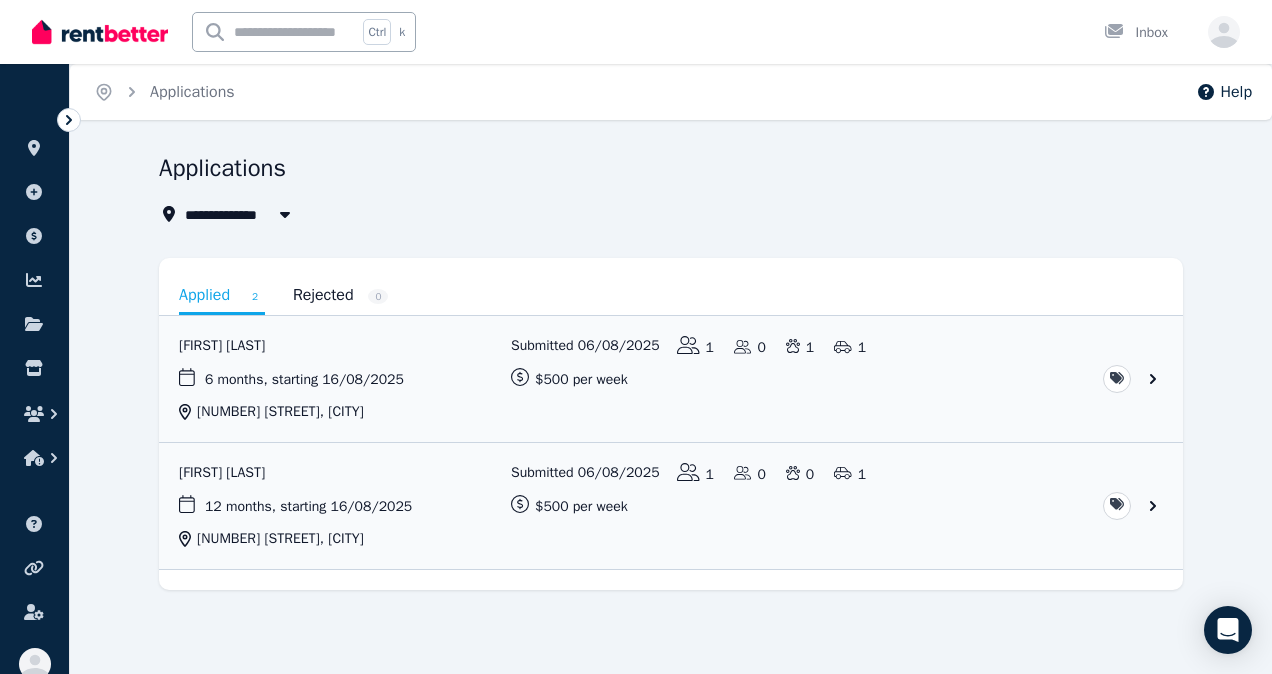 click on "**********" at bounding box center [671, 413] 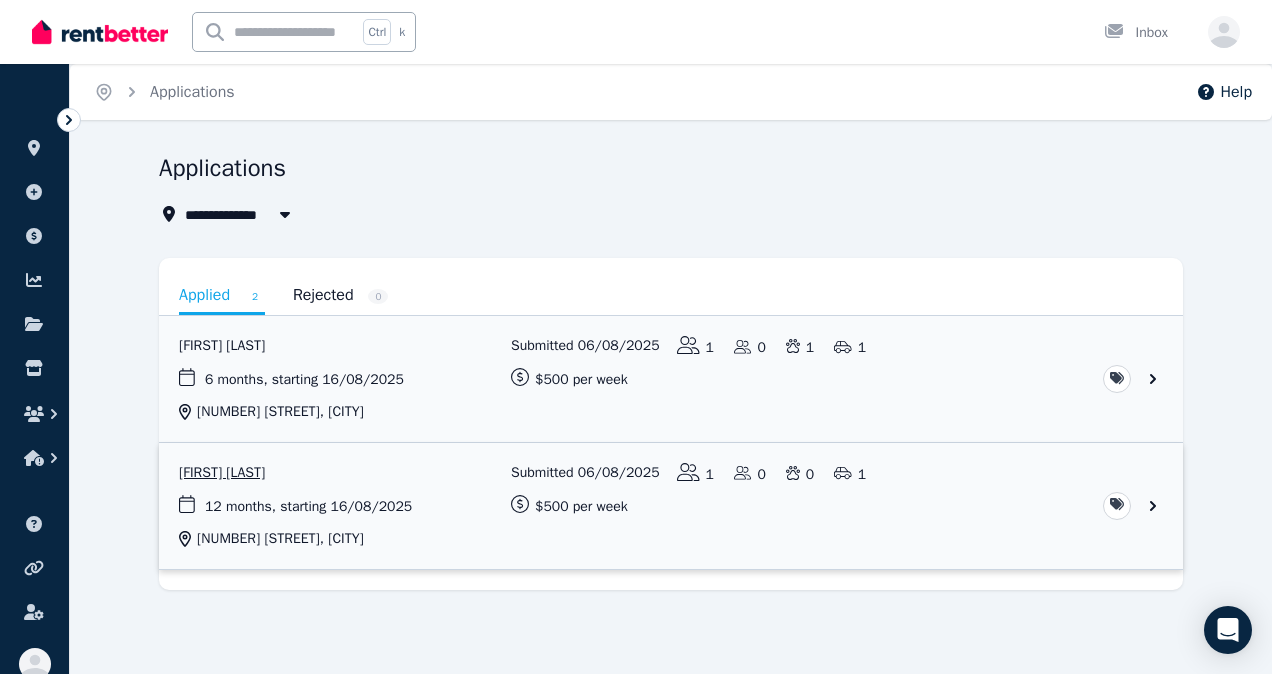 click at bounding box center [671, 506] 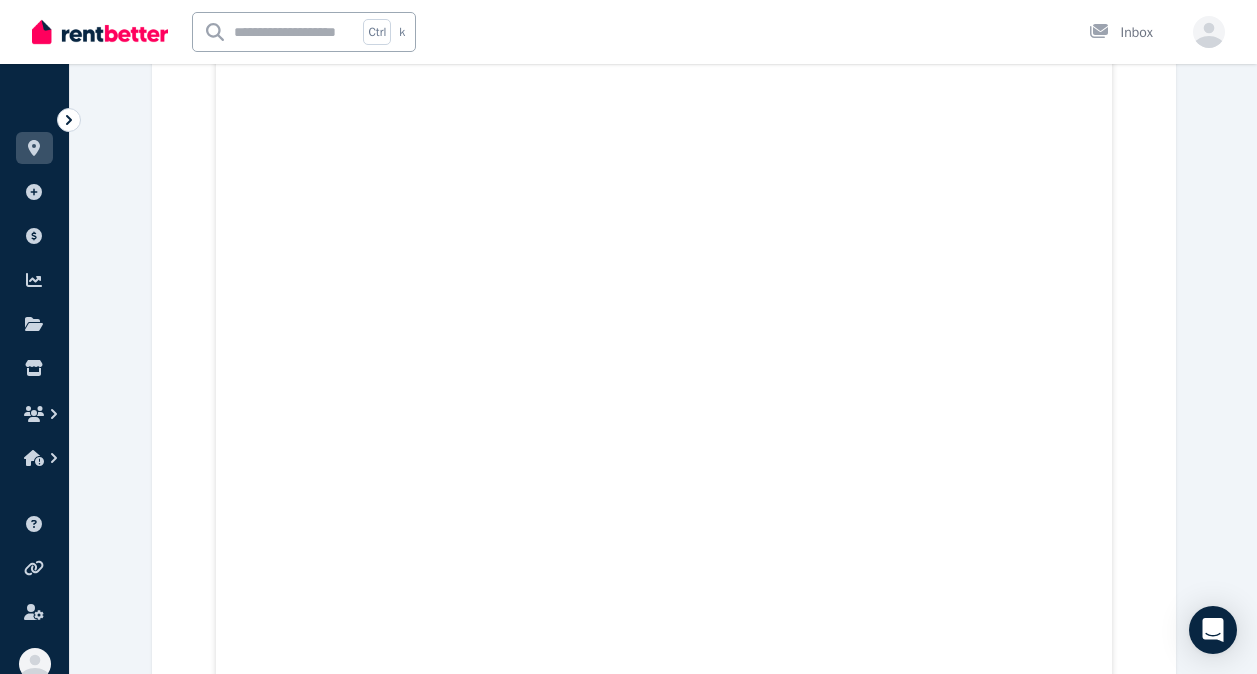 scroll, scrollTop: 9734, scrollLeft: 0, axis: vertical 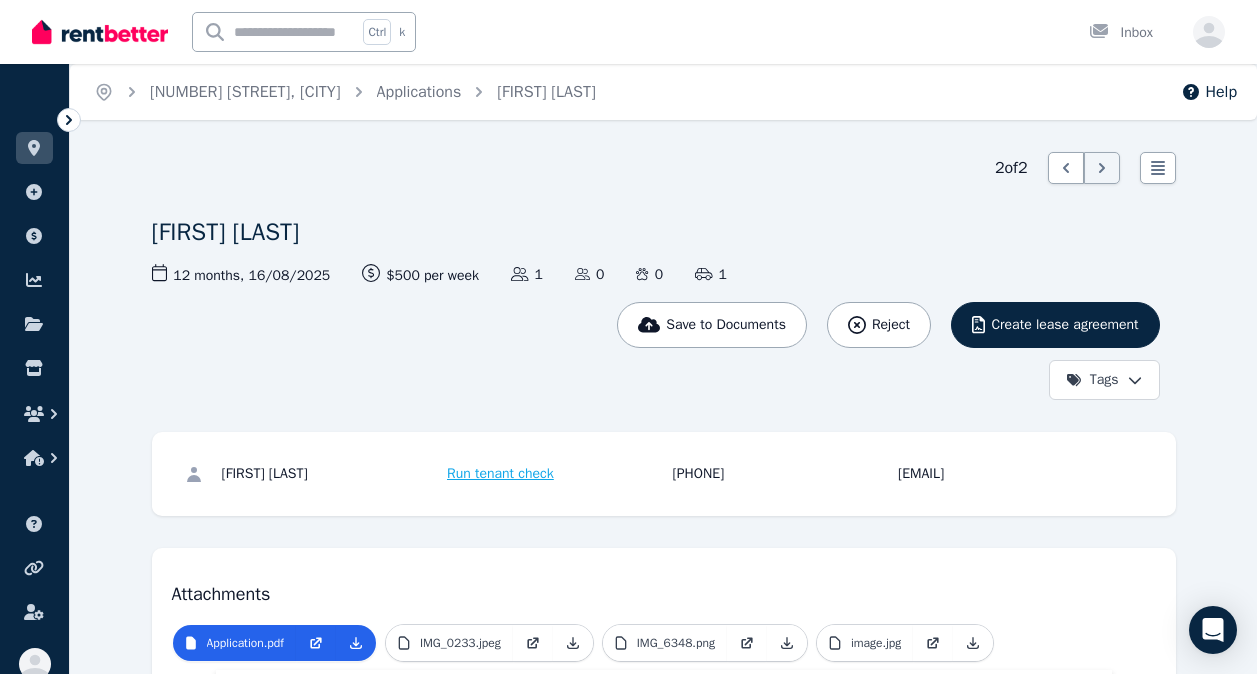 click on "[EMAIL]" at bounding box center (1008, 474) 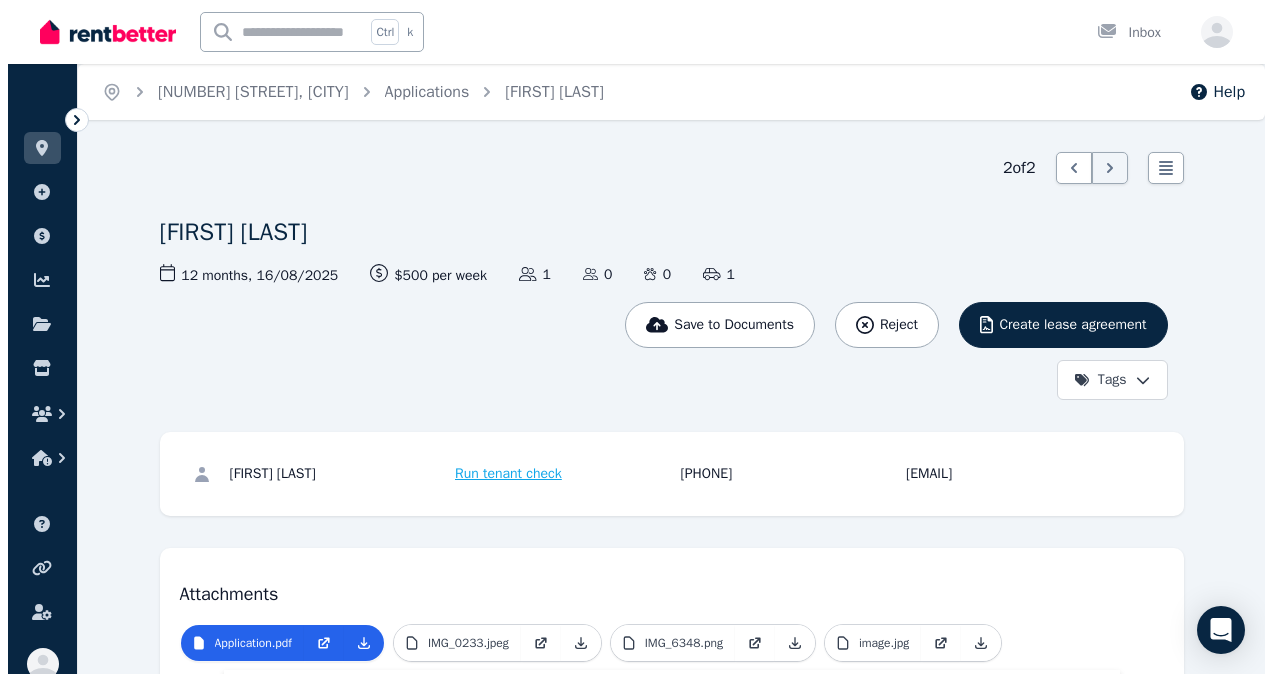 scroll, scrollTop: 0, scrollLeft: 0, axis: both 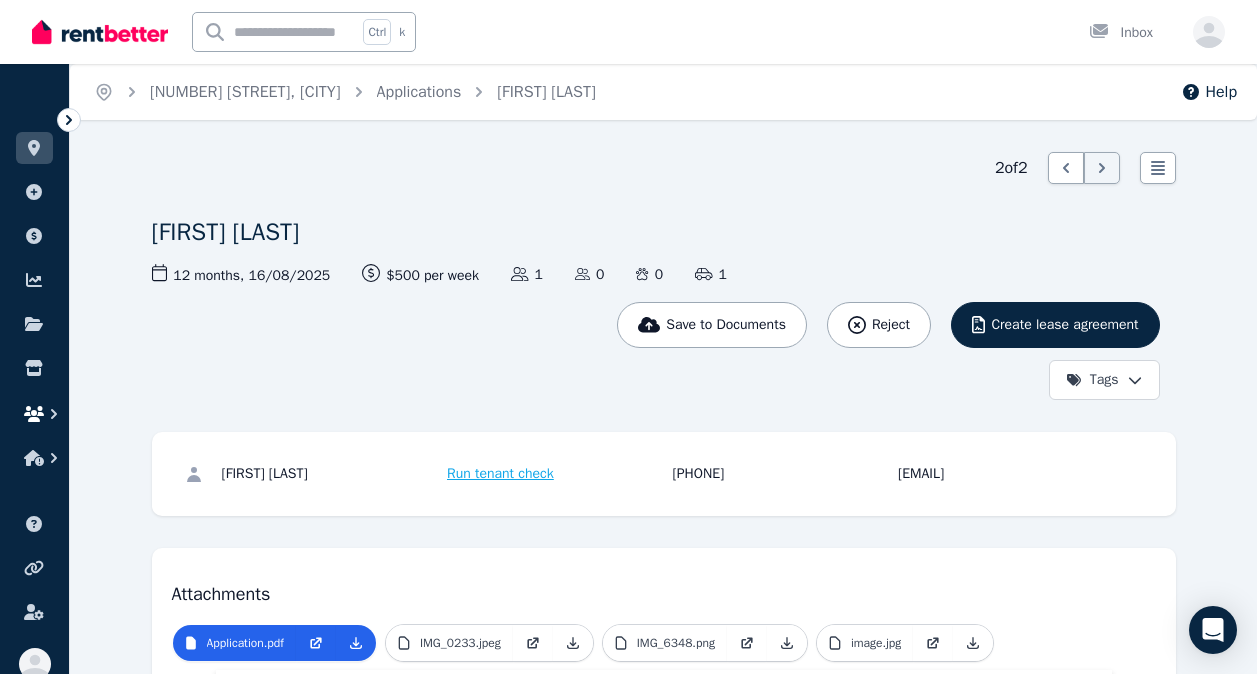 click 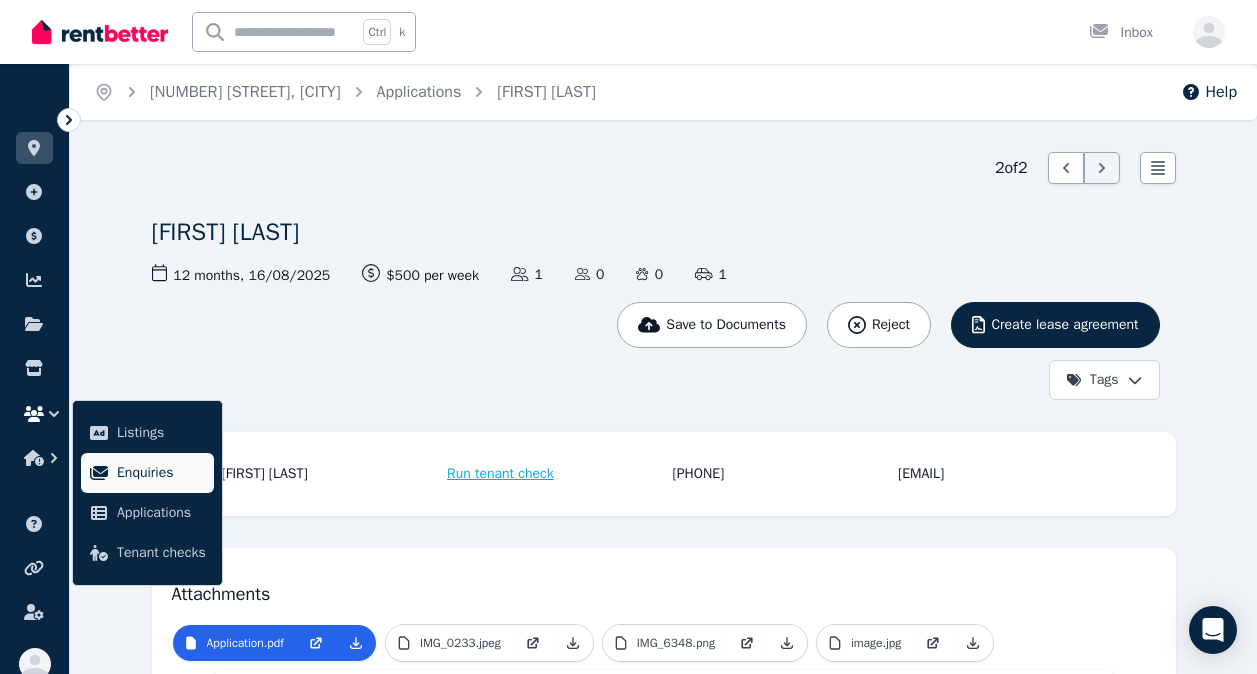 click on "Enquiries" at bounding box center [161, 473] 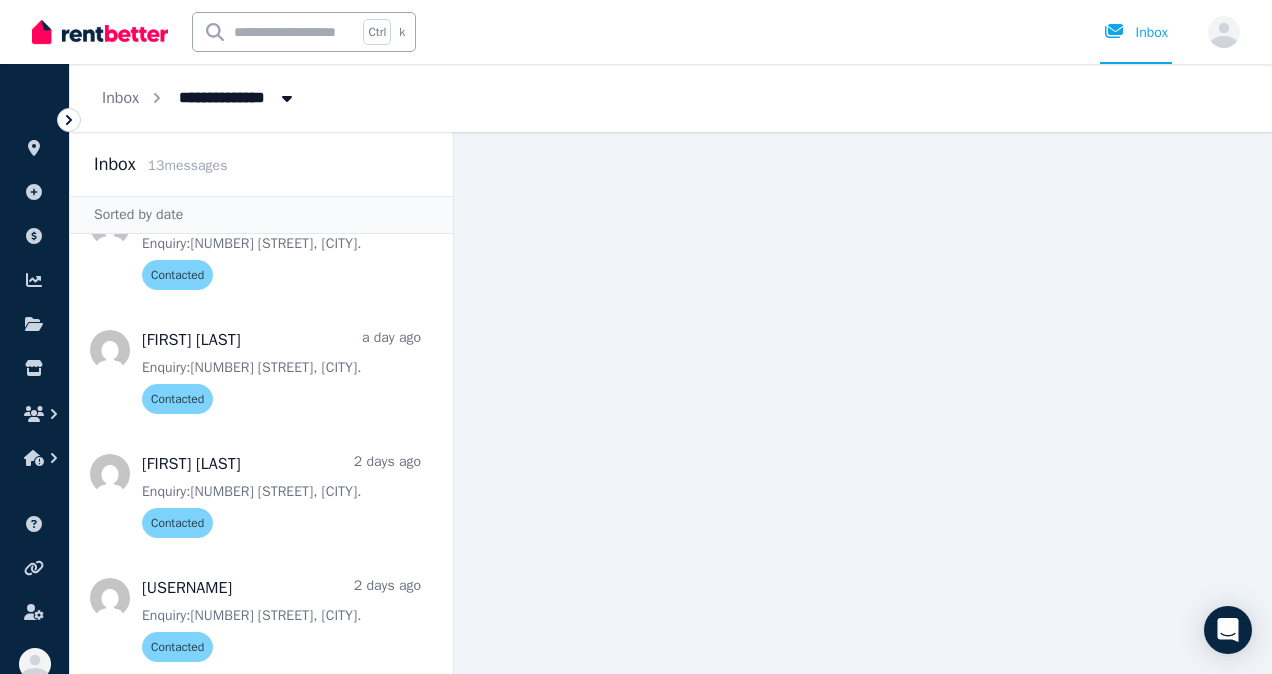 scroll, scrollTop: 1108, scrollLeft: 0, axis: vertical 